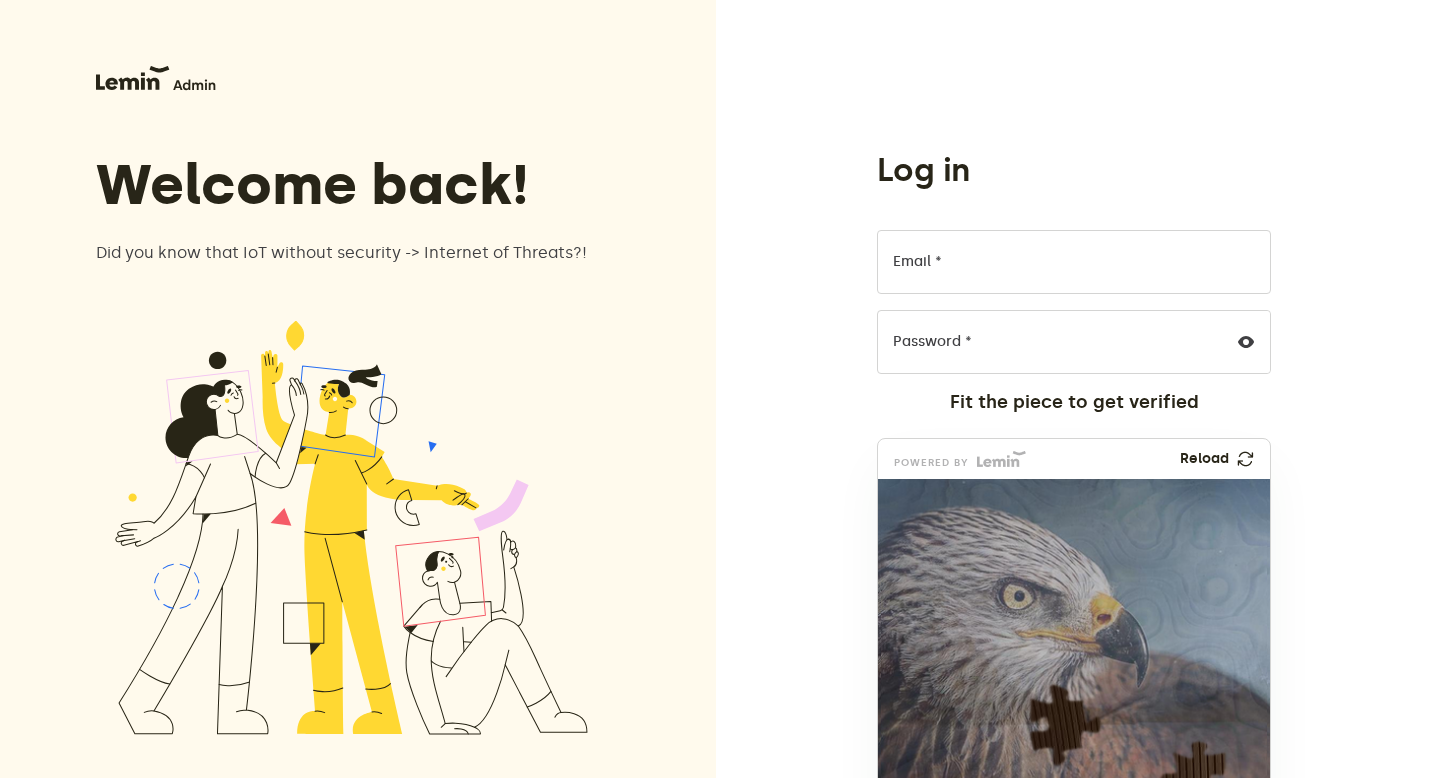 scroll, scrollTop: 0, scrollLeft: 0, axis: both 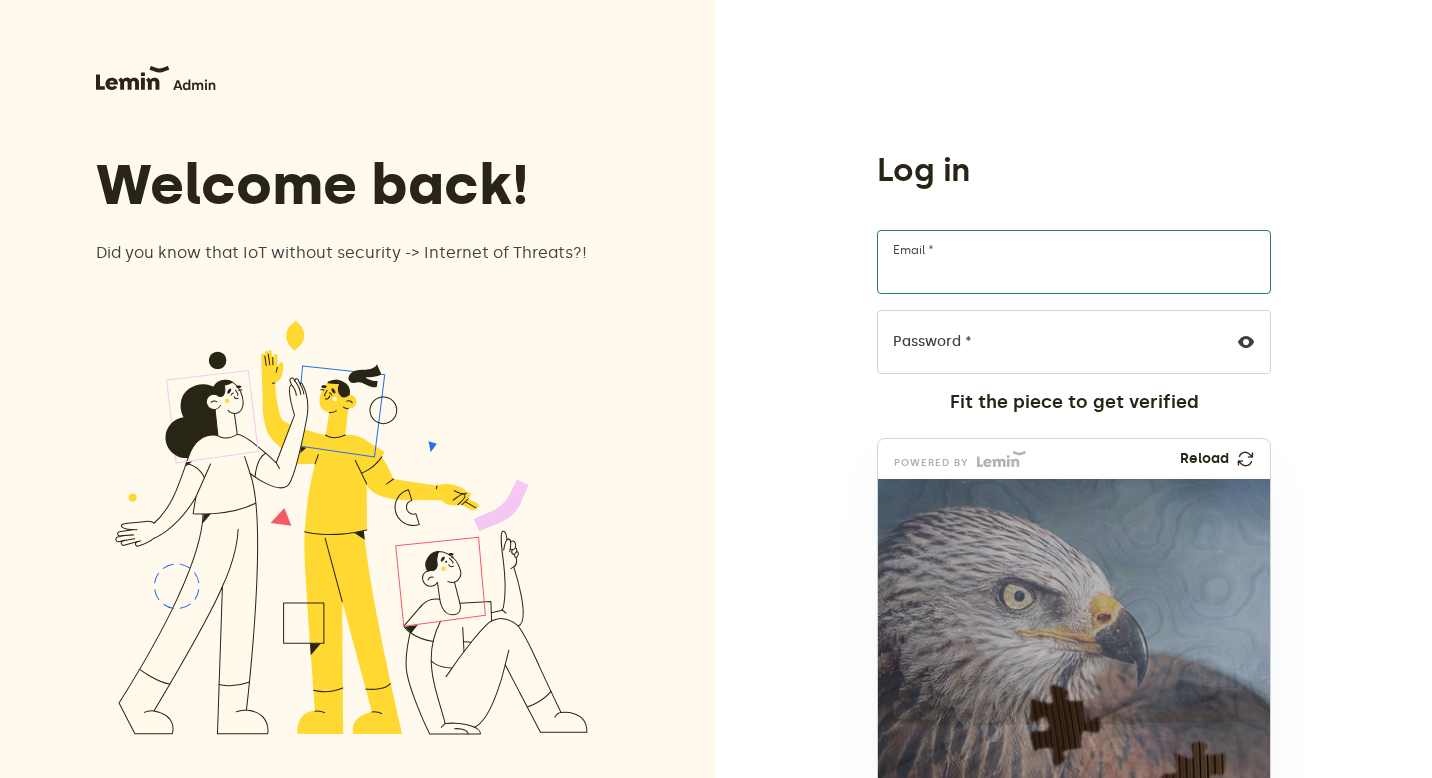 click on "Email *" at bounding box center [1074, 262] 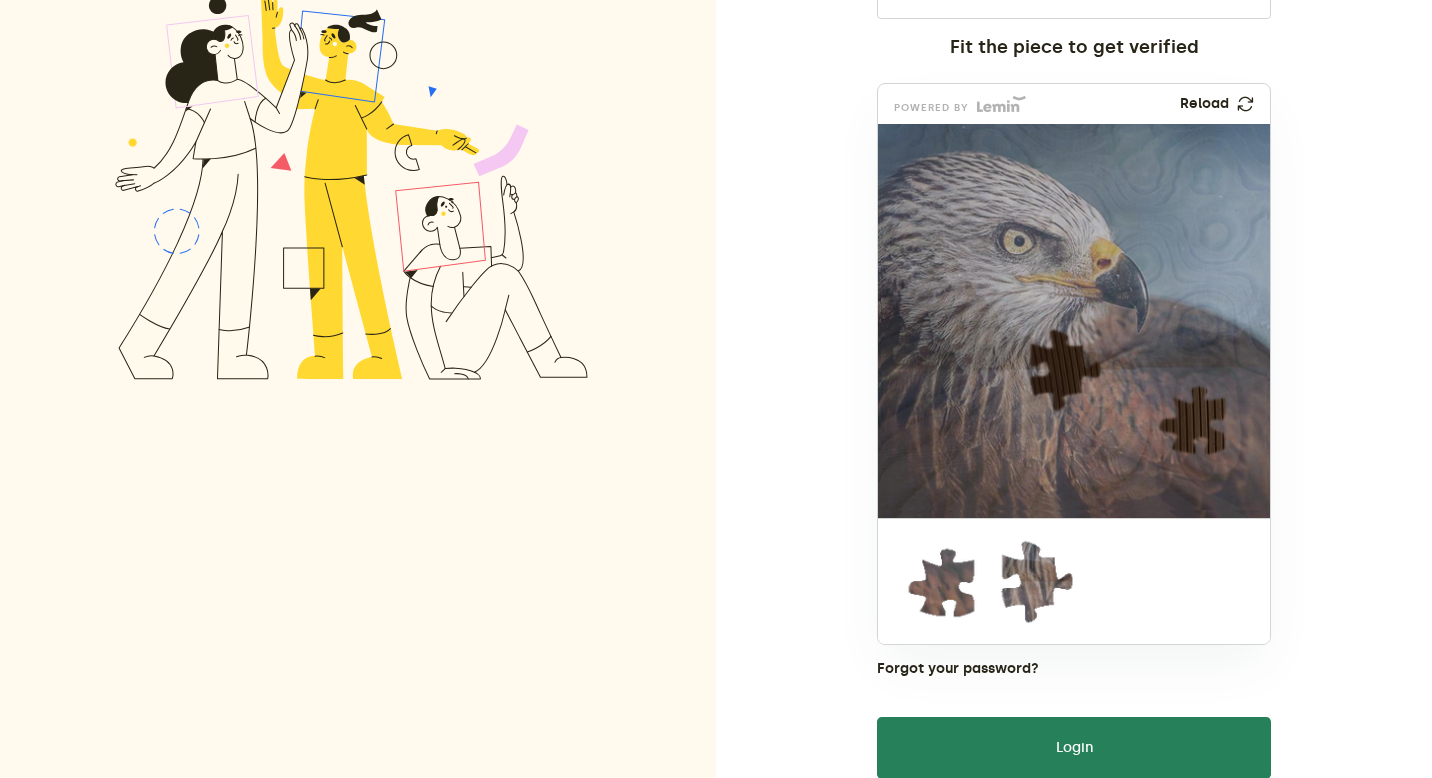 scroll, scrollTop: 361, scrollLeft: 0, axis: vertical 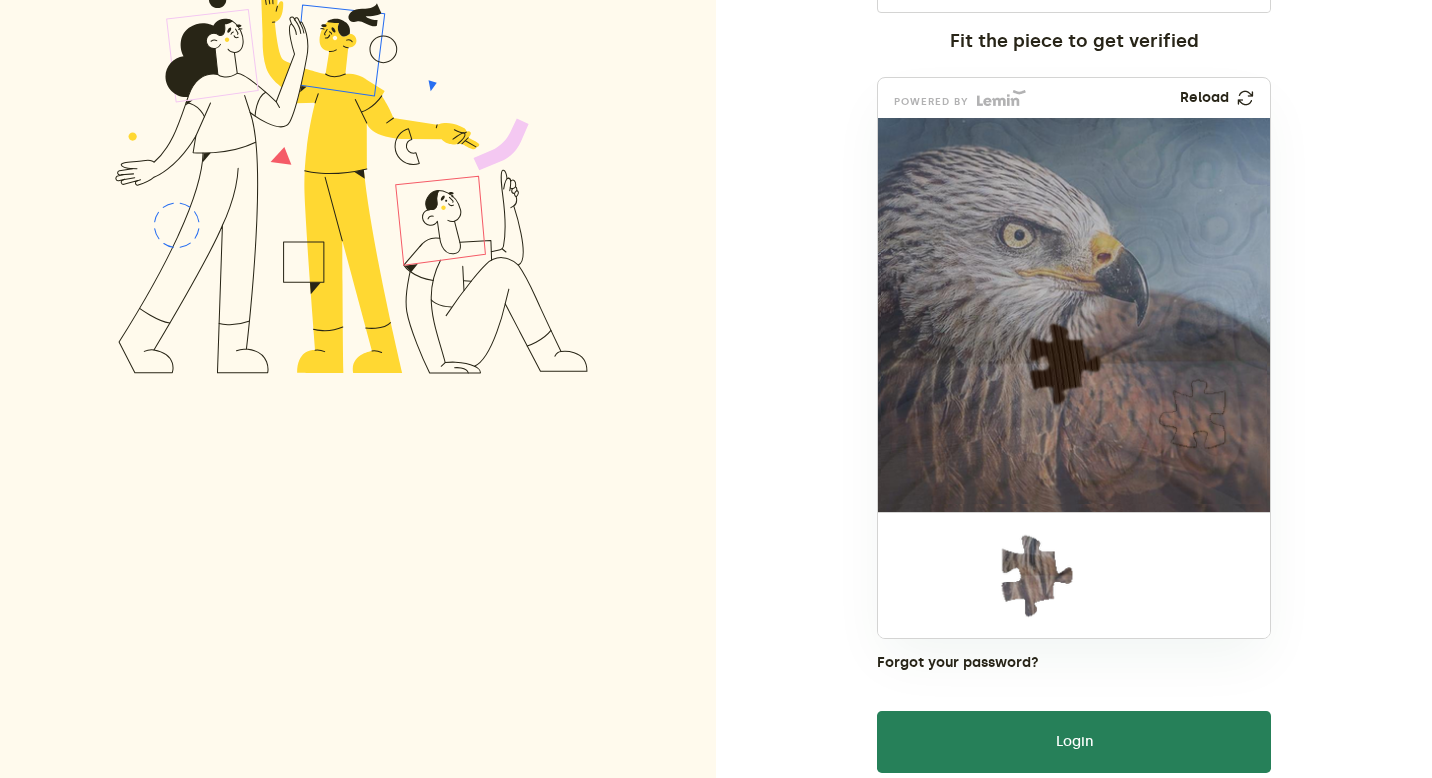 drag, startPoint x: 934, startPoint y: 569, endPoint x: 1185, endPoint y: 406, distance: 299.28247 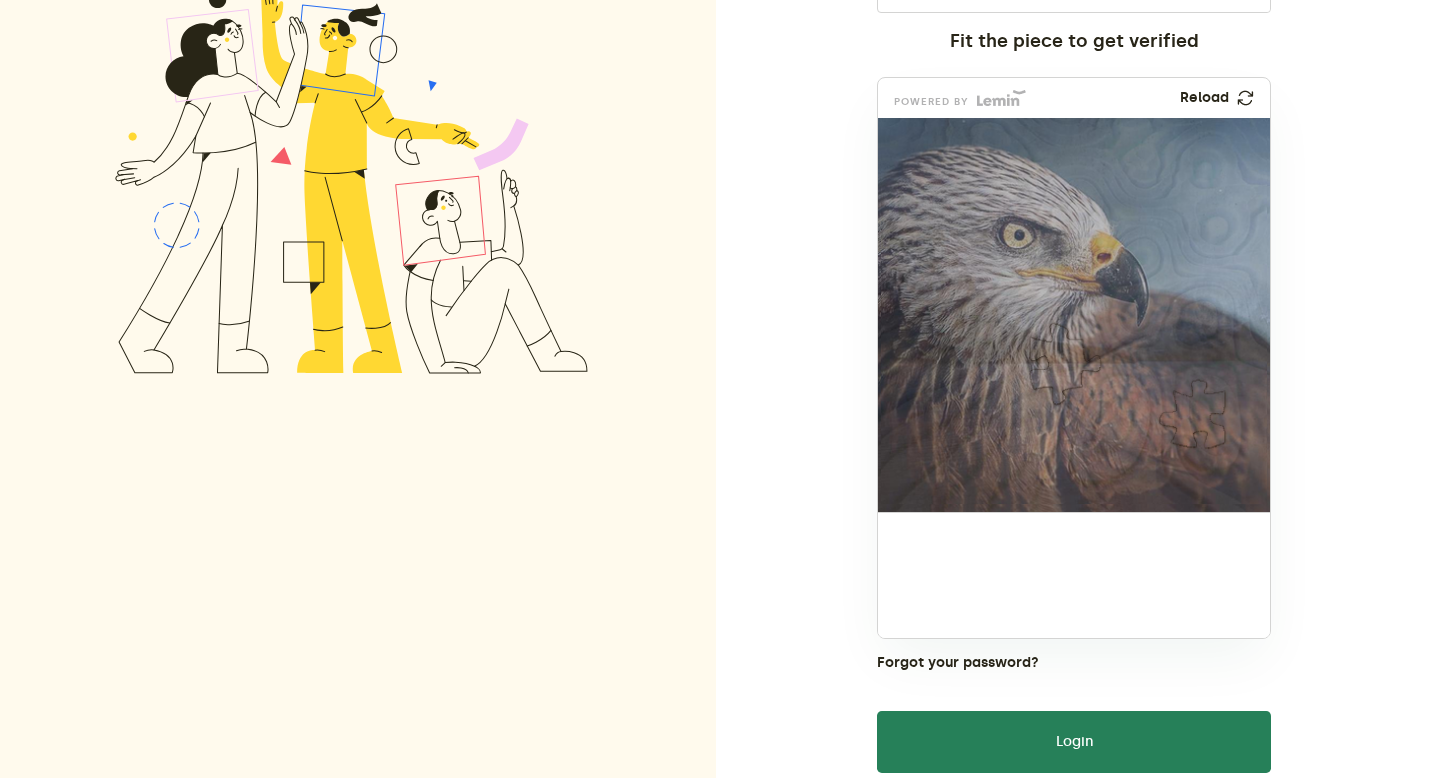 drag, startPoint x: 1025, startPoint y: 564, endPoint x: 1048, endPoint y: 412, distance: 153.73029 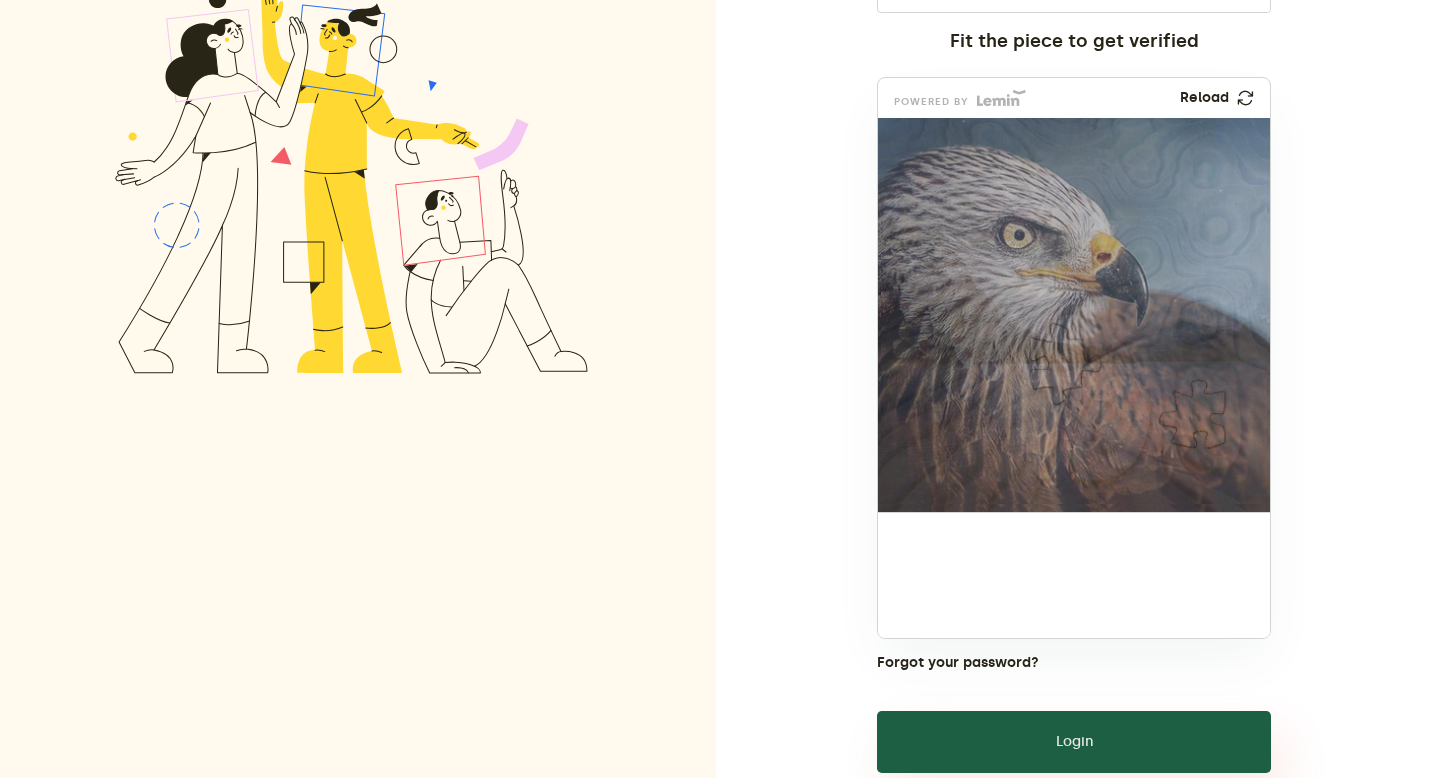 click on "Login" at bounding box center (1074, 742) 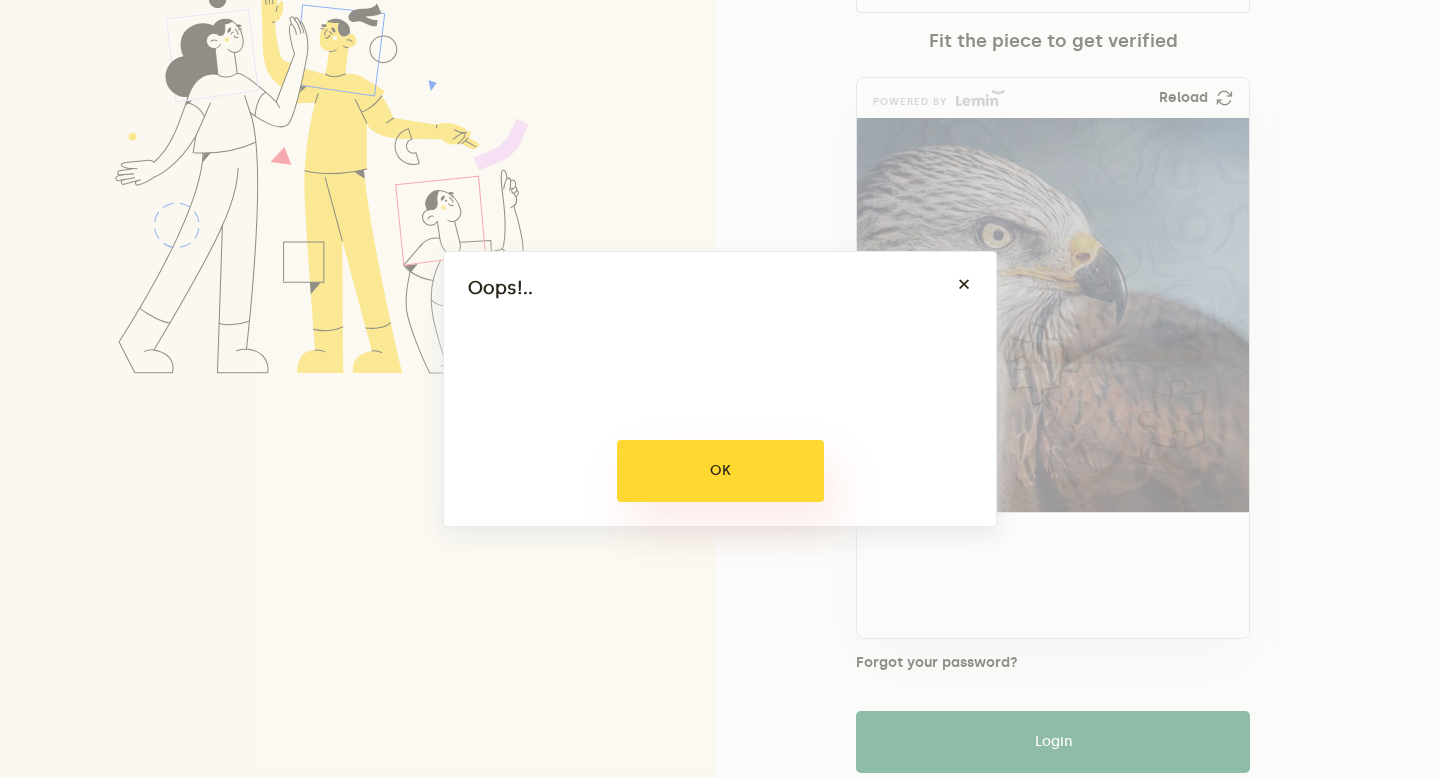 click on "OK" at bounding box center [720, 471] 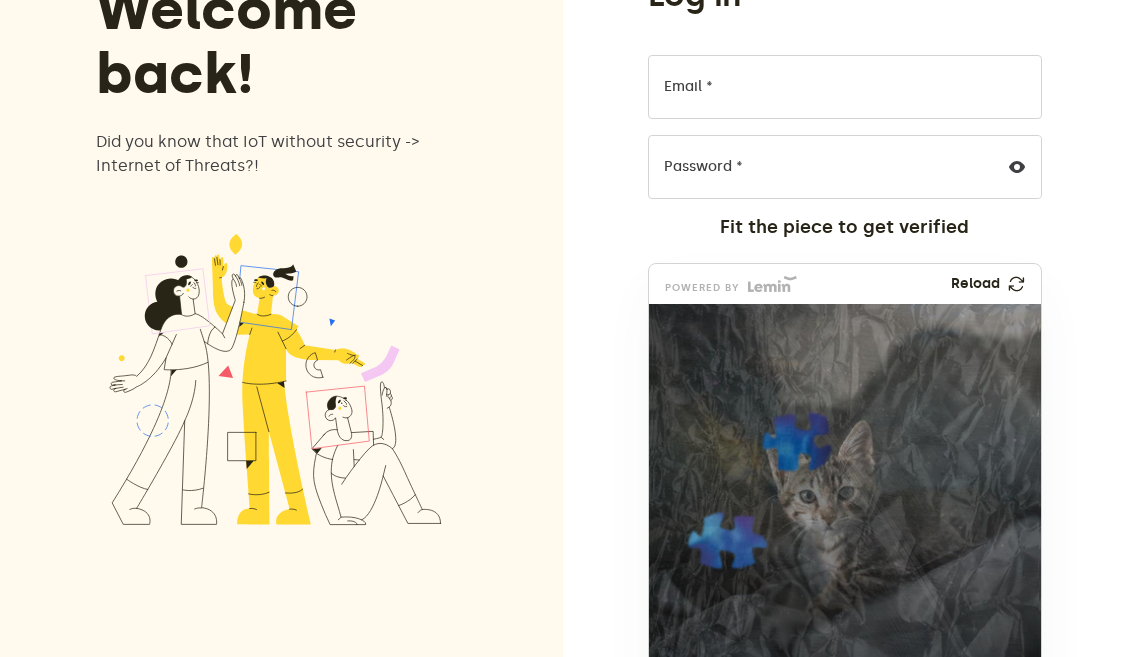 scroll, scrollTop: 189, scrollLeft: 0, axis: vertical 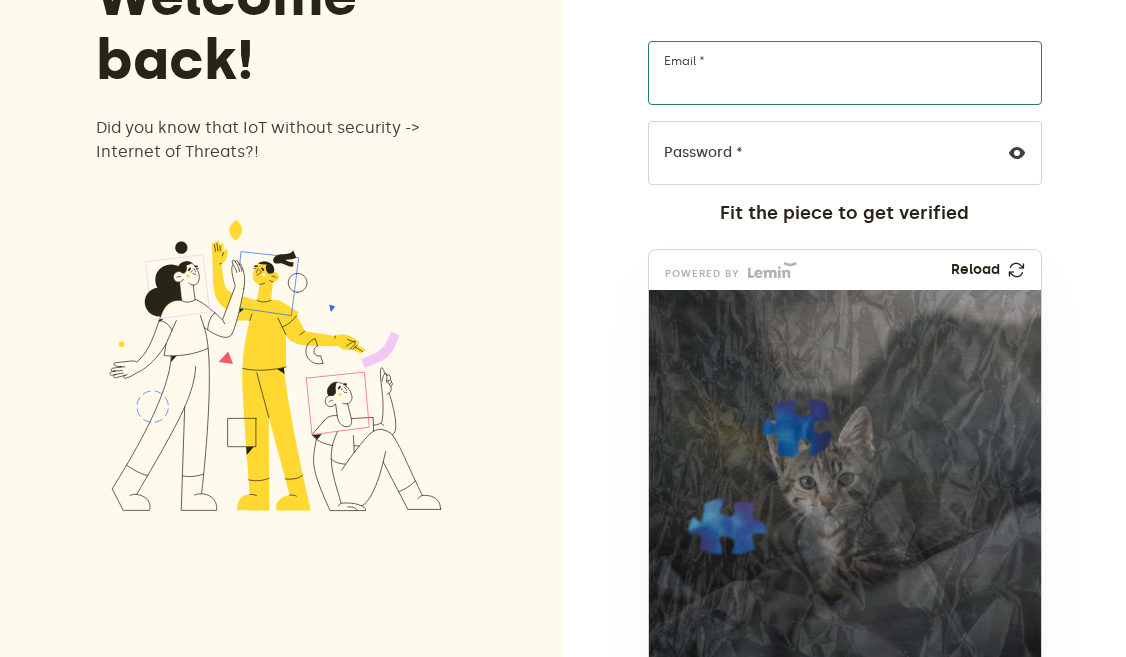 click on "Email *" at bounding box center [845, 73] 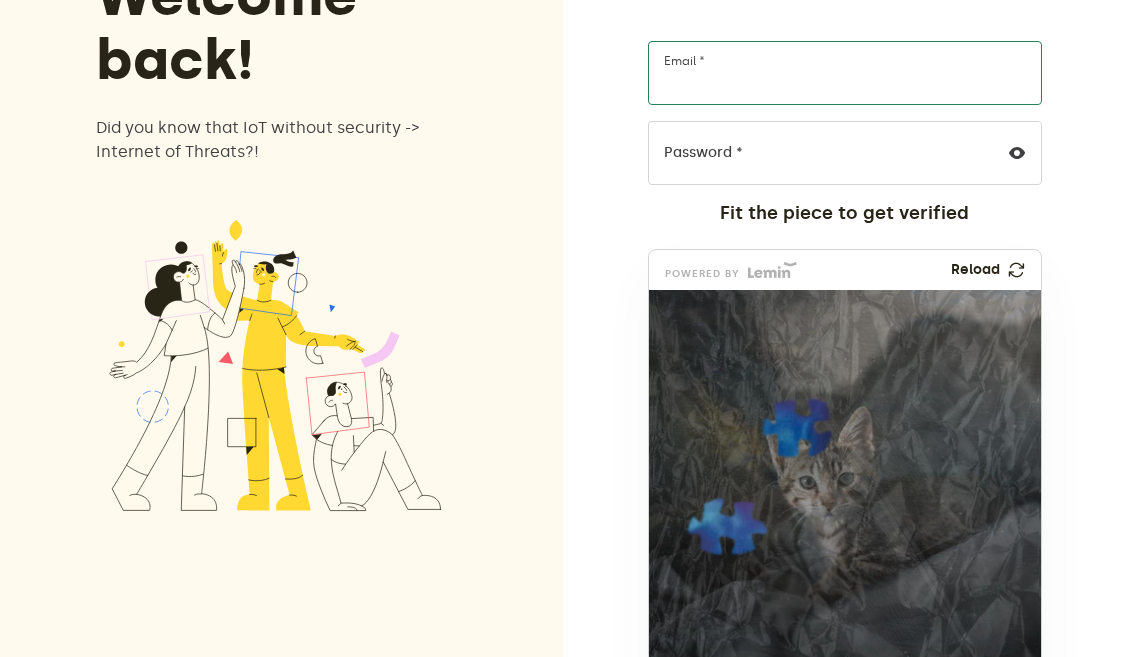type on "hello+admin@leminnow.com" 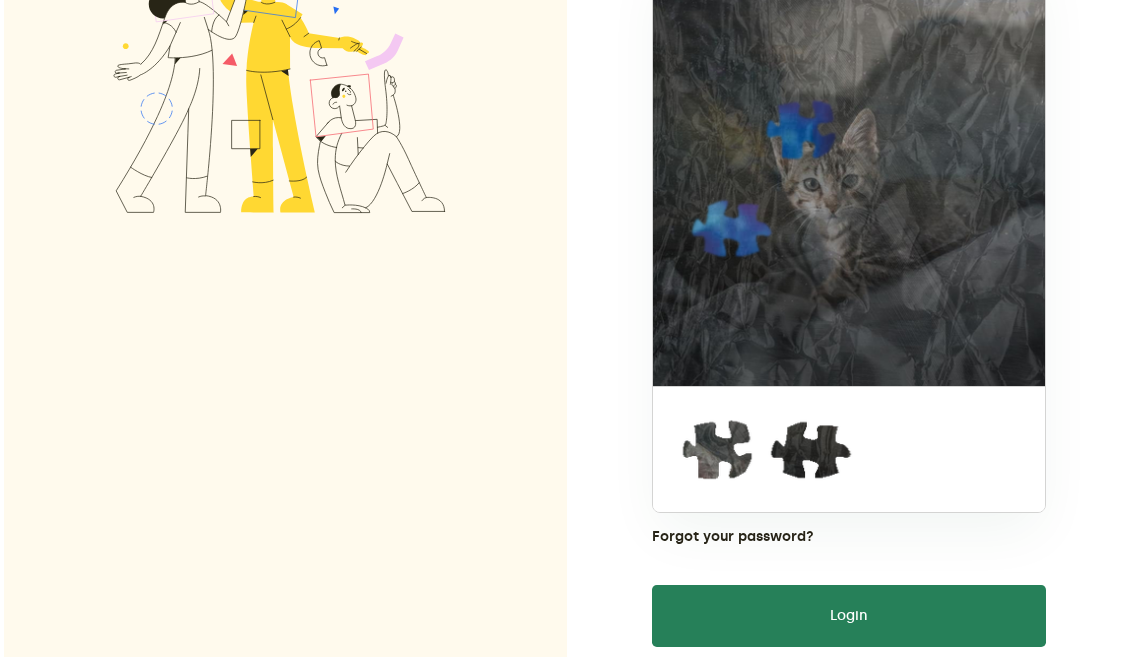 scroll, scrollTop: 490, scrollLeft: 0, axis: vertical 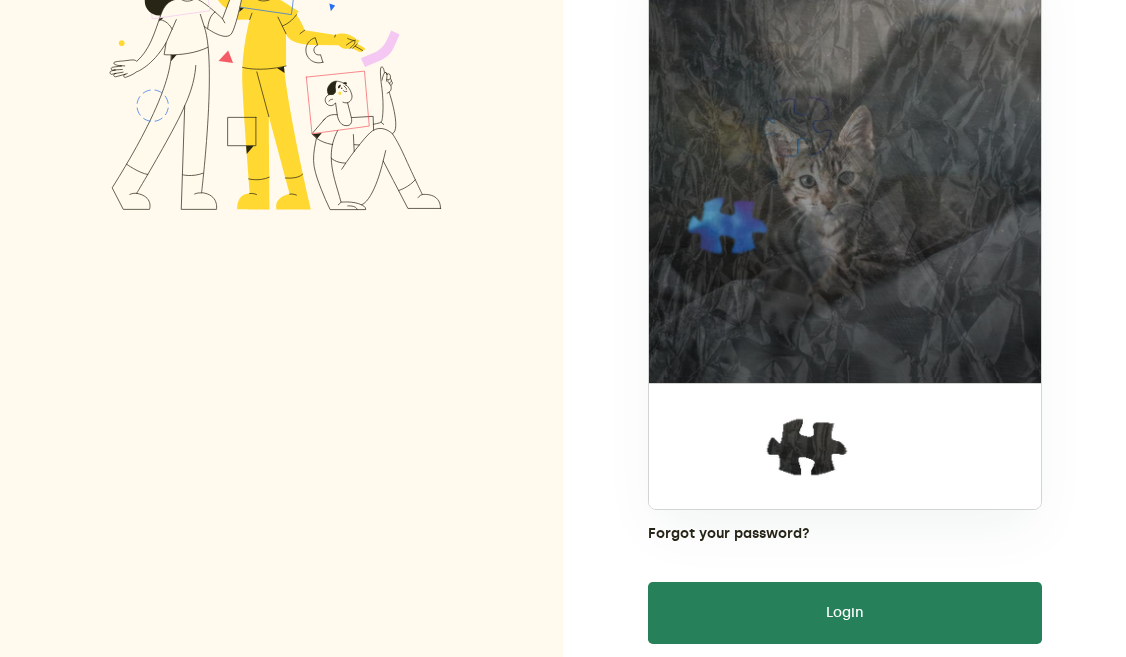 drag, startPoint x: 720, startPoint y: 450, endPoint x: 804, endPoint y: 131, distance: 329.8742 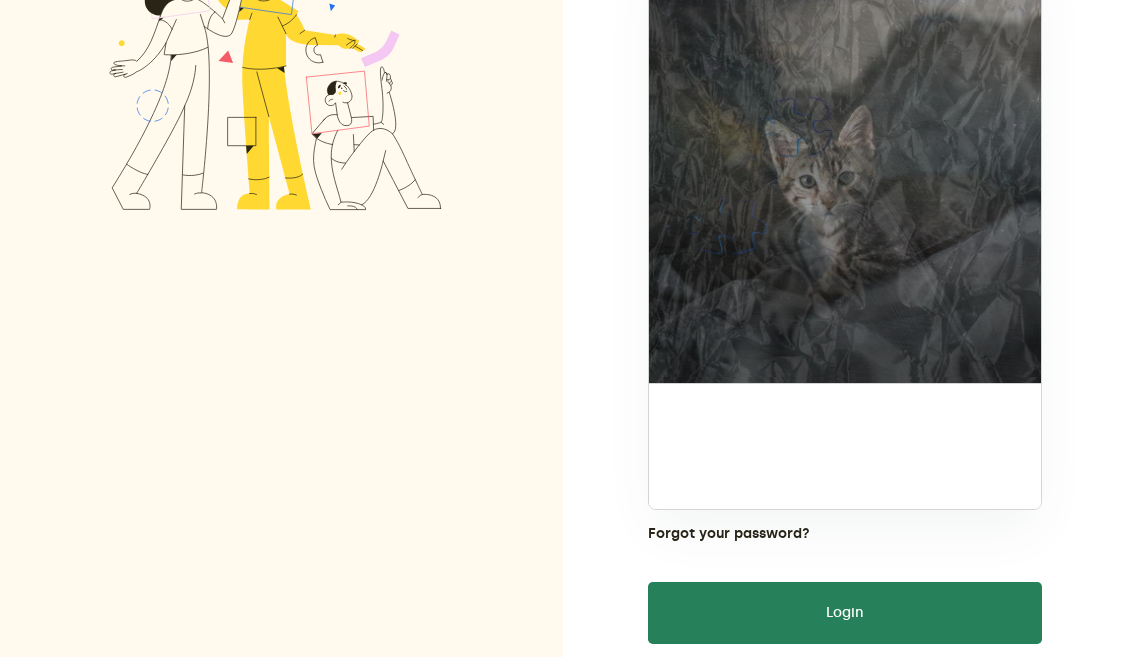 drag, startPoint x: 806, startPoint y: 448, endPoint x: 730, endPoint y: 226, distance: 234.64867 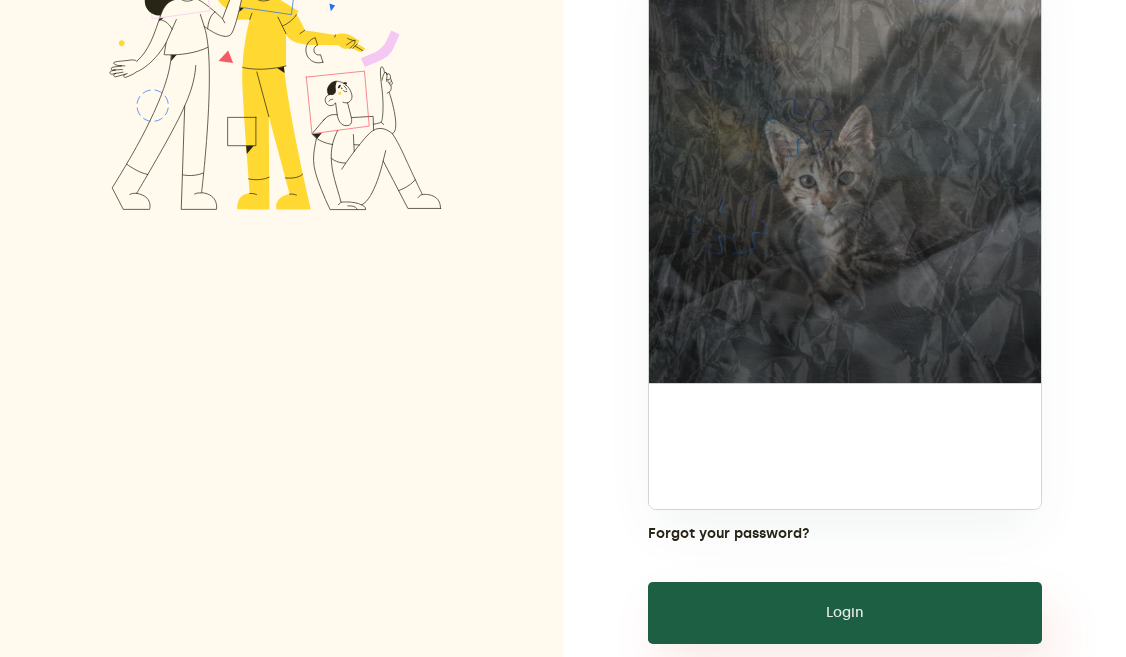 click on "Login" at bounding box center (845, 613) 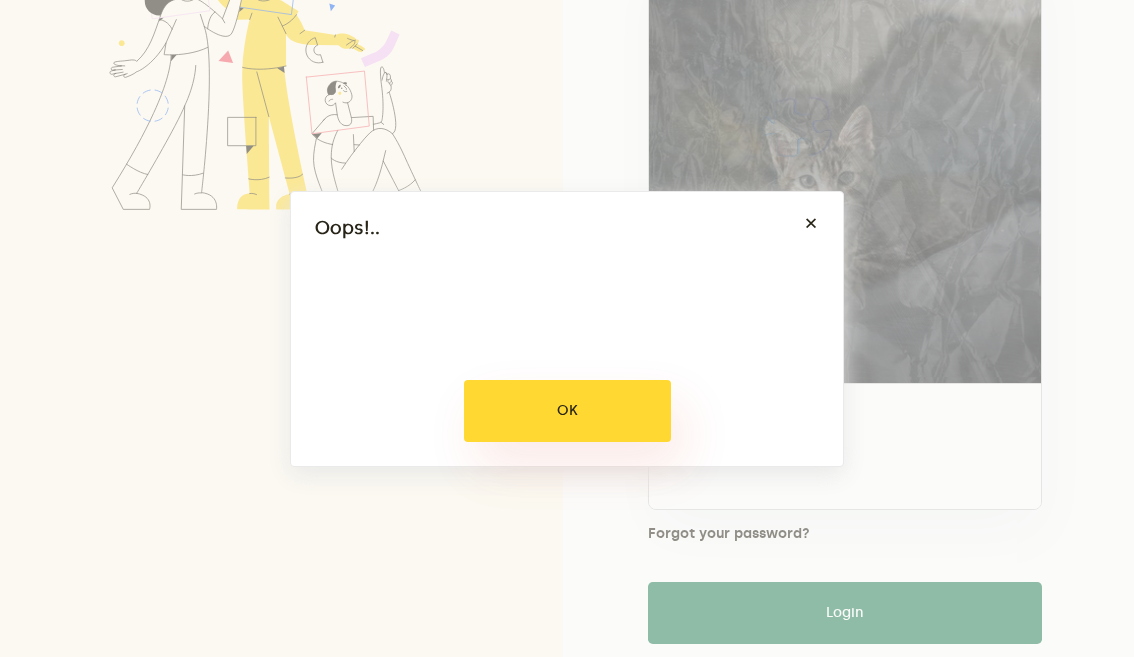 click on "OK" at bounding box center [567, 411] 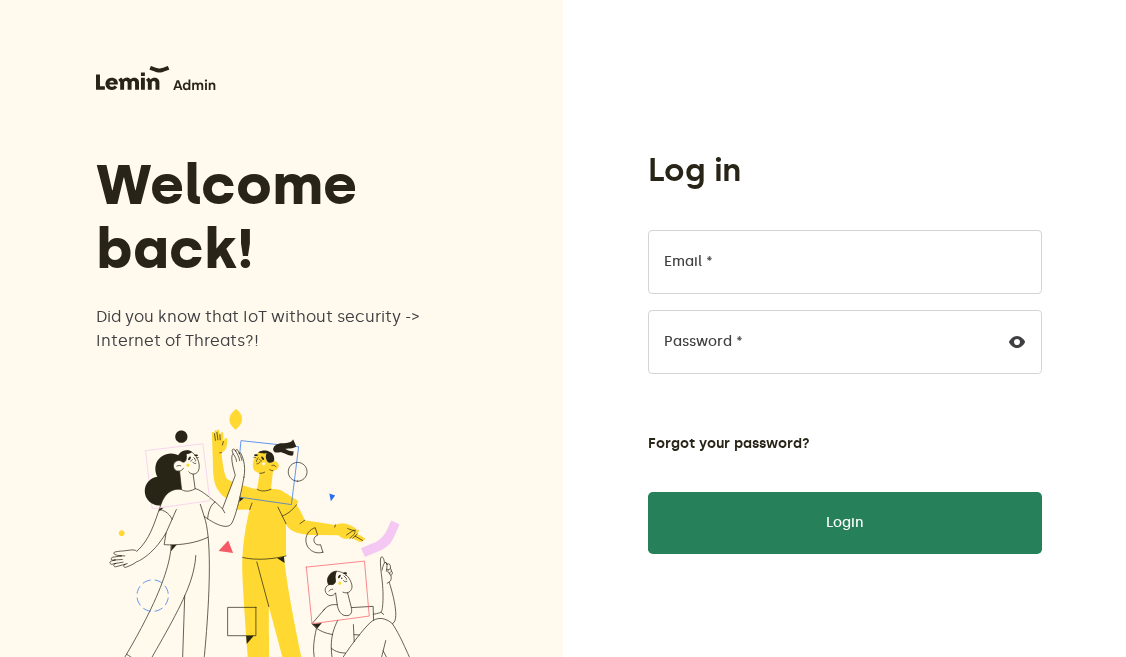 scroll, scrollTop: 0, scrollLeft: 0, axis: both 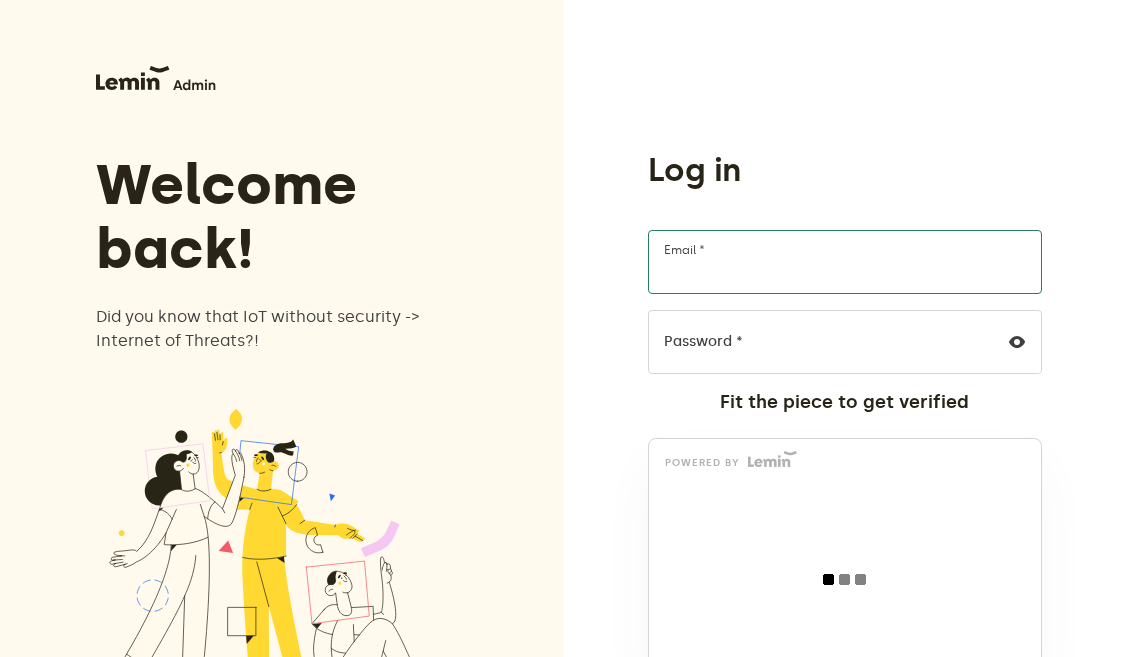 click on "Email *" at bounding box center (845, 262) 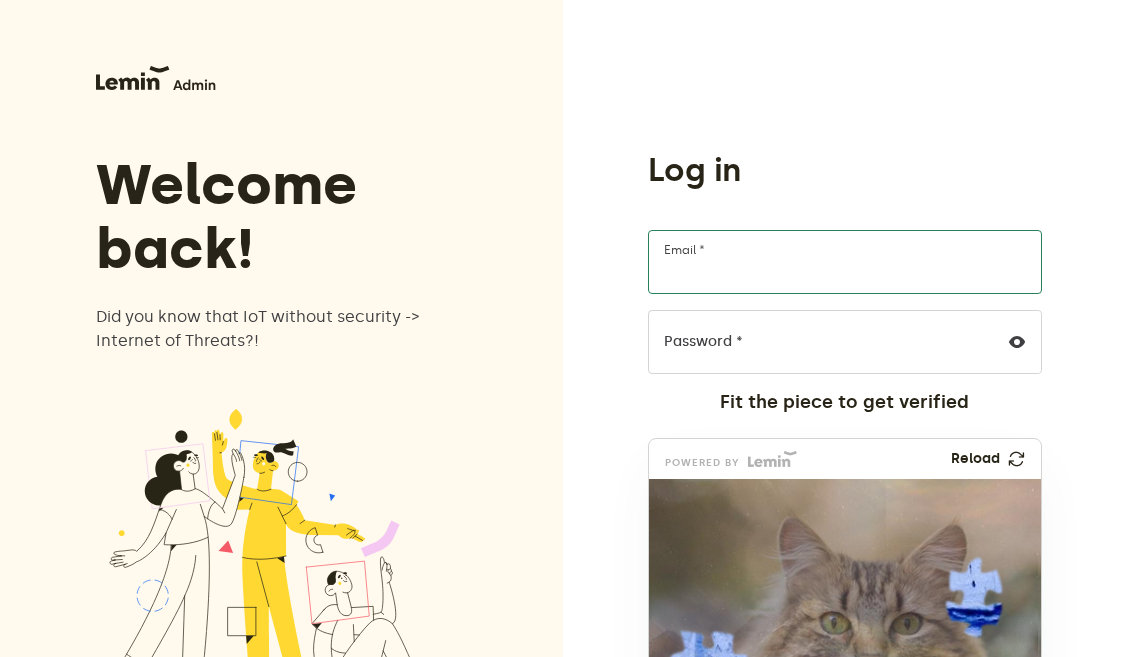 type on "hello+admin@[example.com]" 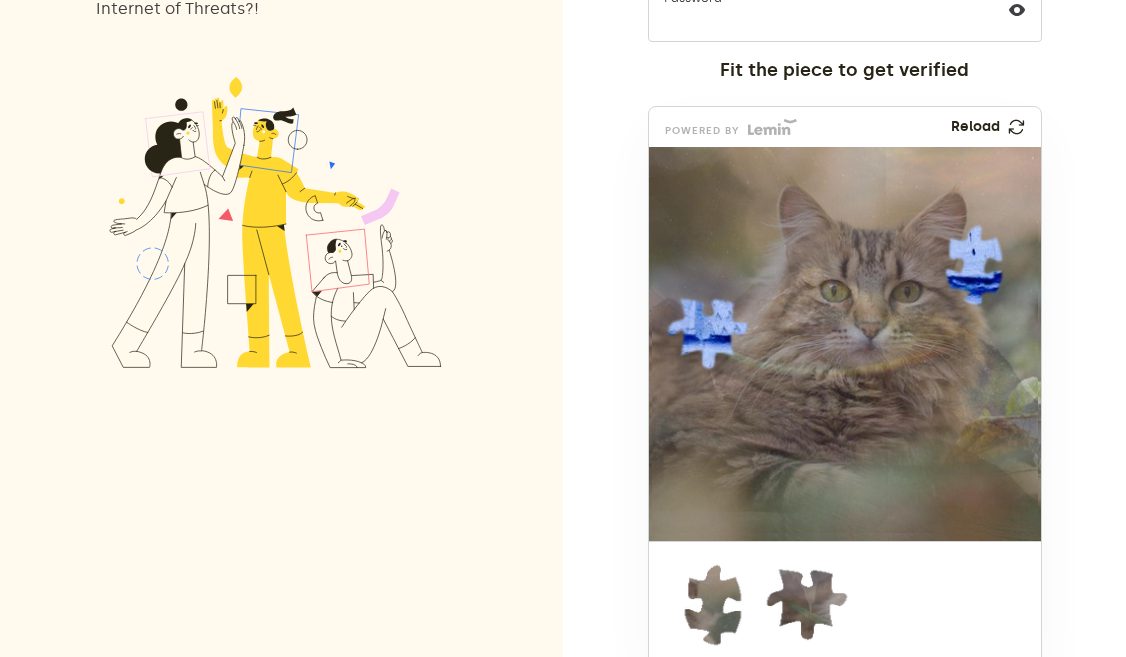 scroll, scrollTop: 378, scrollLeft: 0, axis: vertical 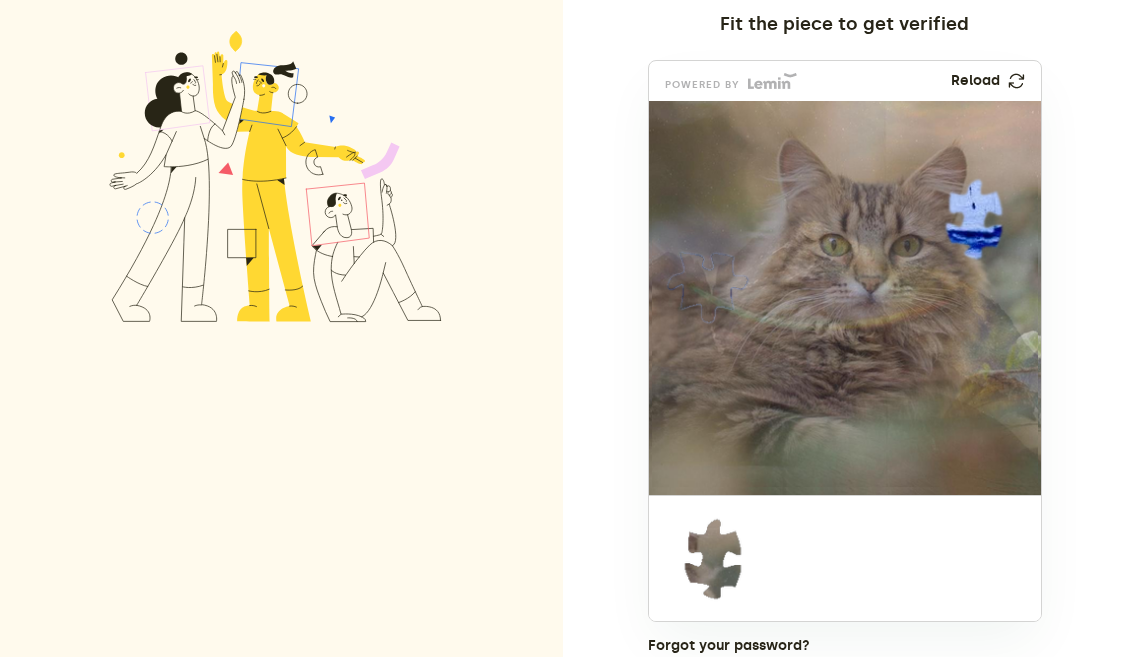 drag, startPoint x: 791, startPoint y: 547, endPoint x: 690, endPoint y: 275, distance: 290.1465 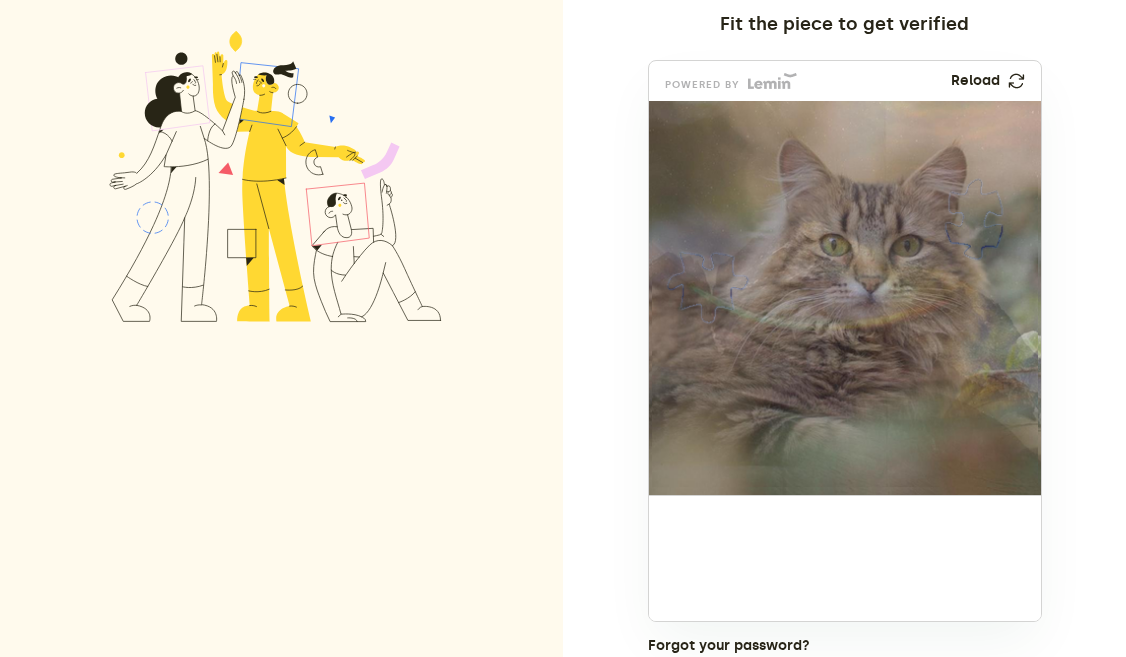 drag, startPoint x: 715, startPoint y: 544, endPoint x: 975, endPoint y: 200, distance: 431.20297 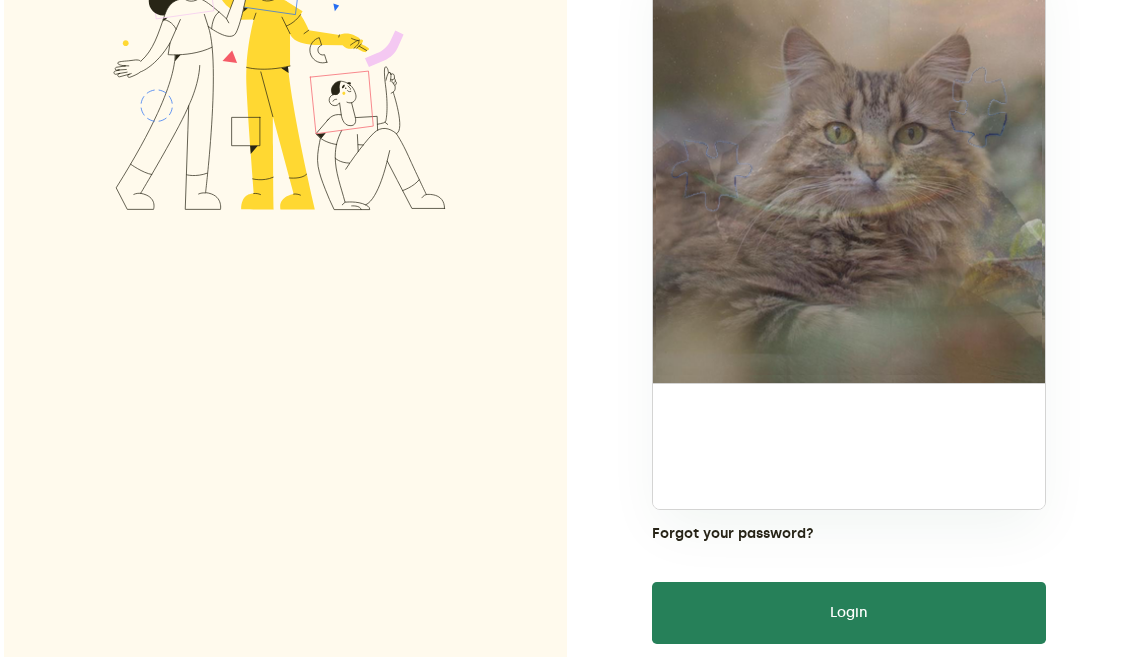 scroll, scrollTop: 581, scrollLeft: 0, axis: vertical 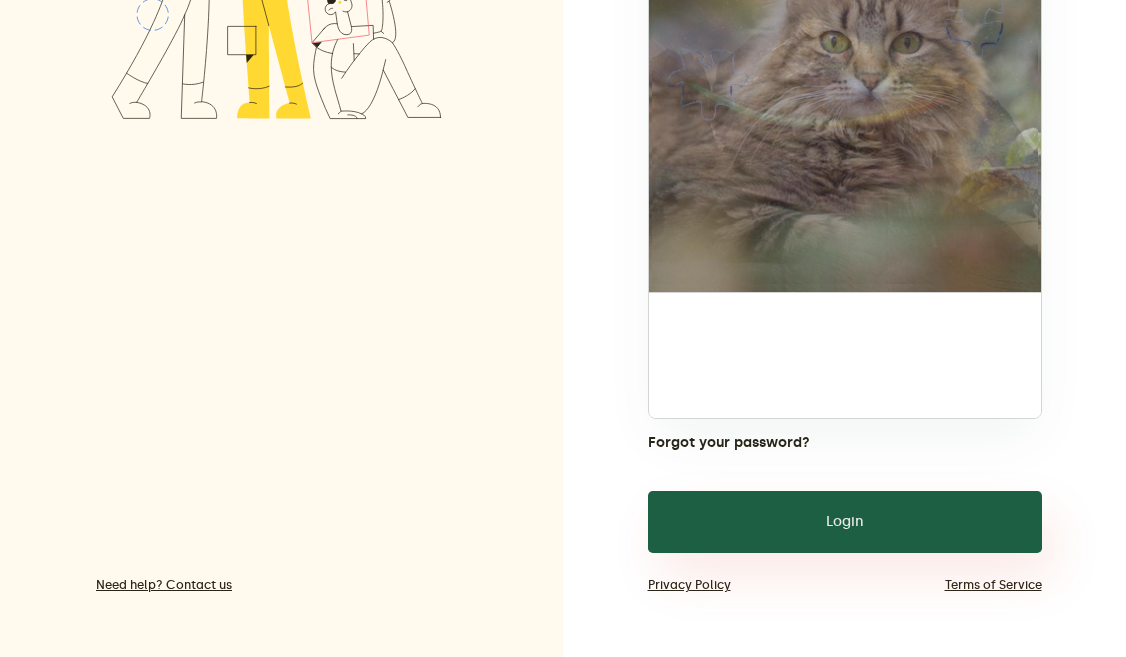 click on "Login" at bounding box center (845, 522) 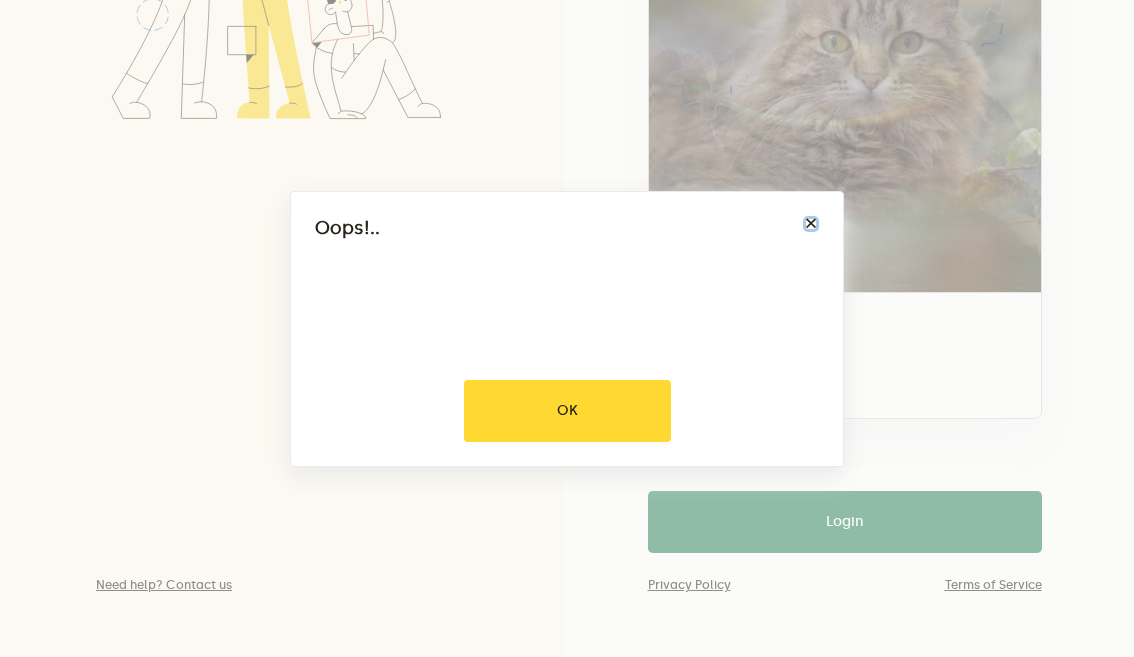 click on "×" at bounding box center (811, 224) 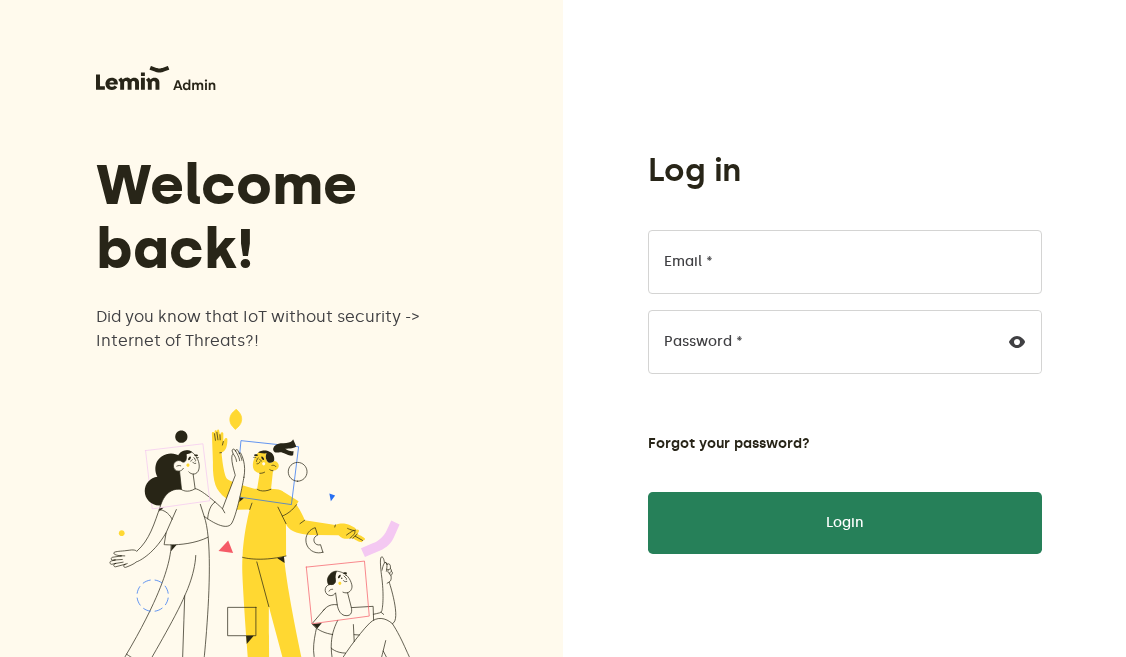 scroll, scrollTop: 0, scrollLeft: 0, axis: both 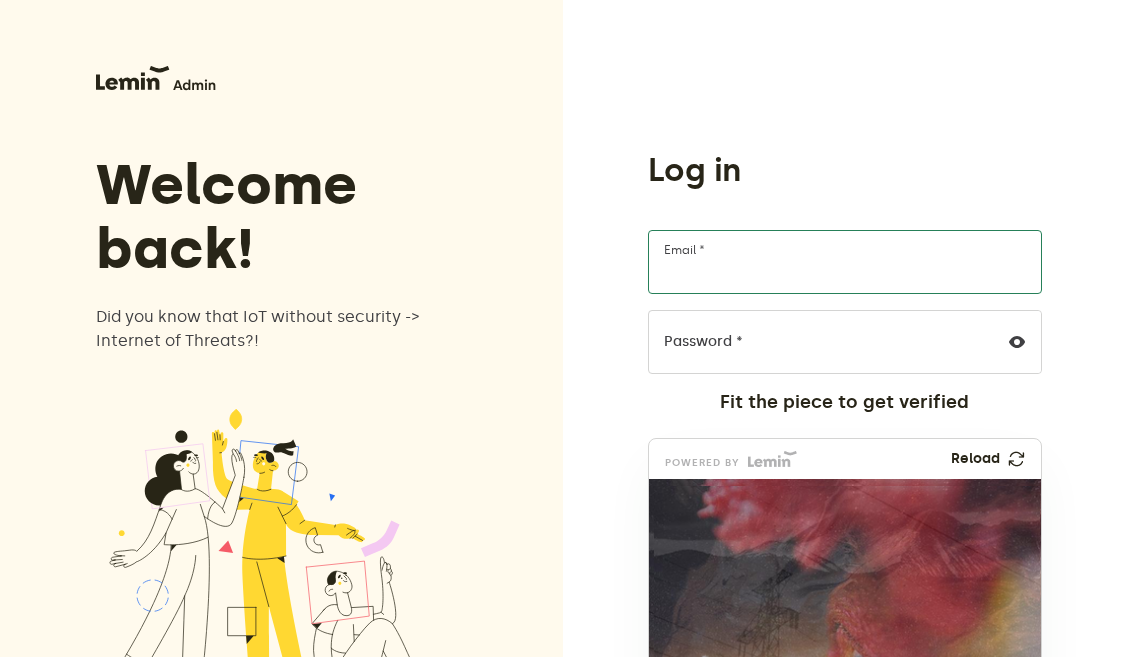 click on "Email *" at bounding box center [845, 262] 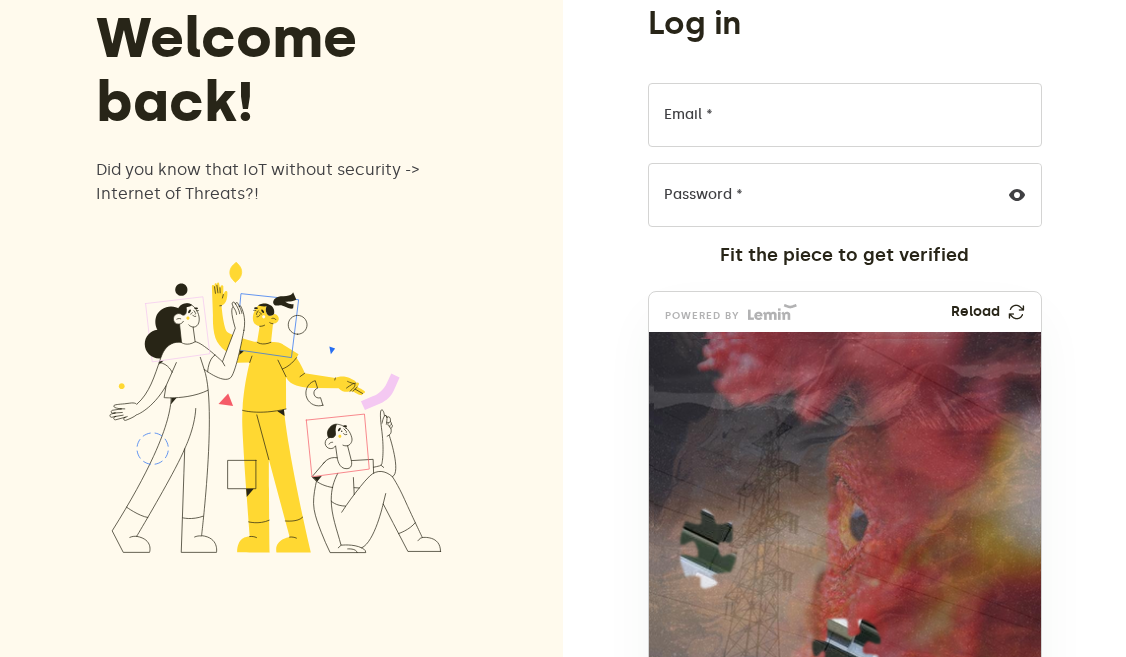 scroll, scrollTop: 148, scrollLeft: 0, axis: vertical 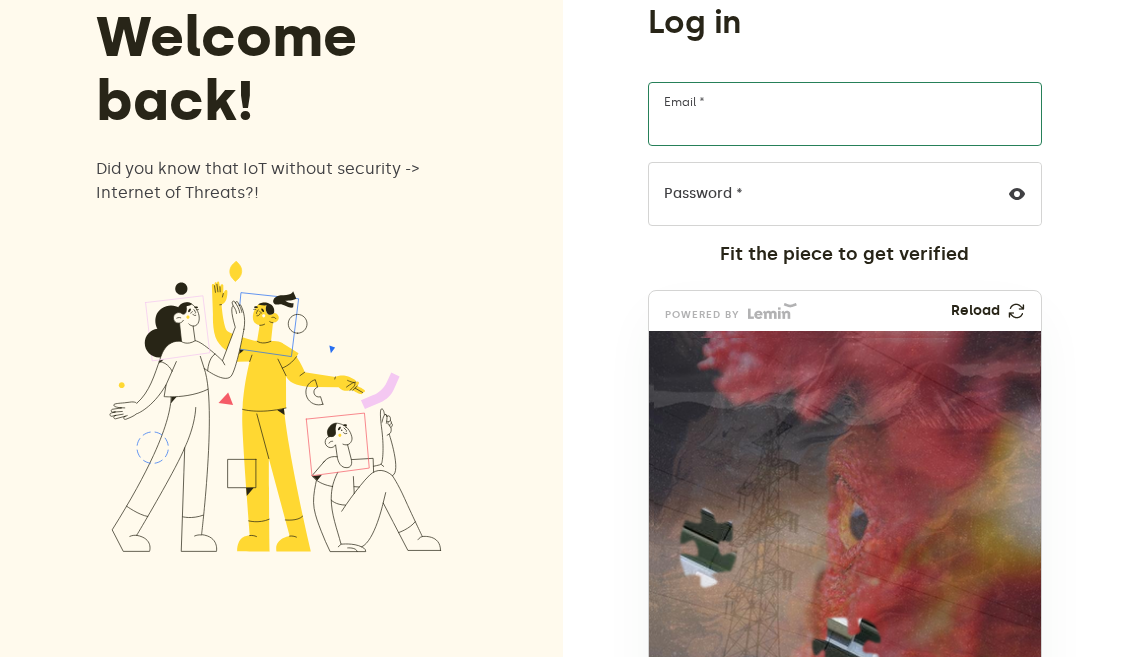 type on "hello+admin@[example.com]" 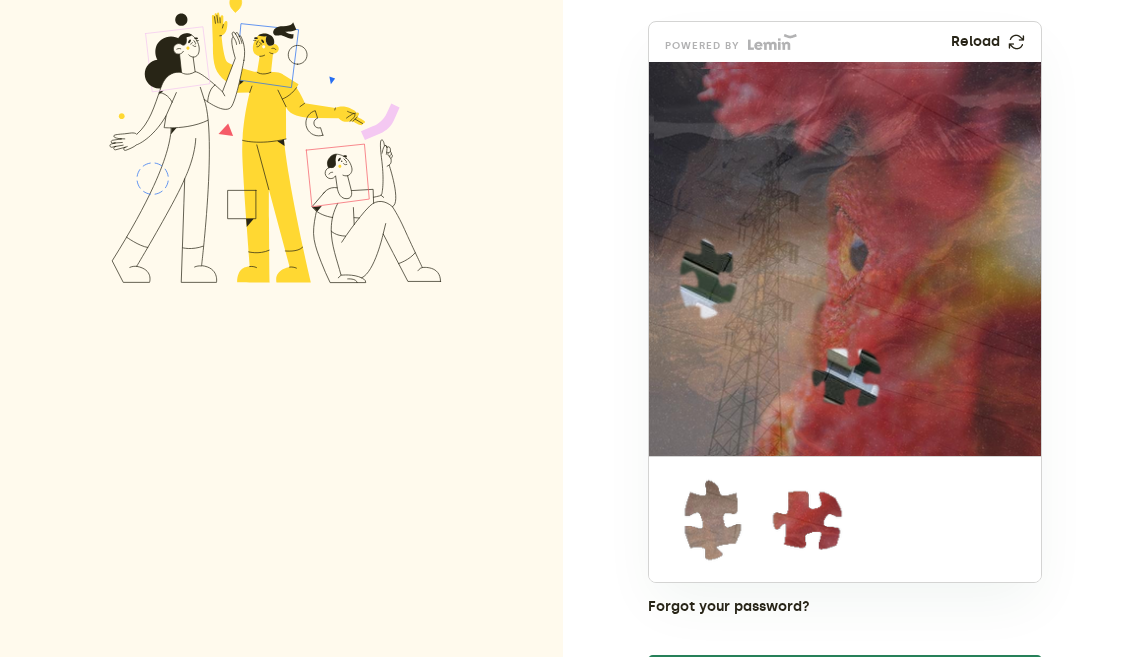 scroll, scrollTop: 426, scrollLeft: 0, axis: vertical 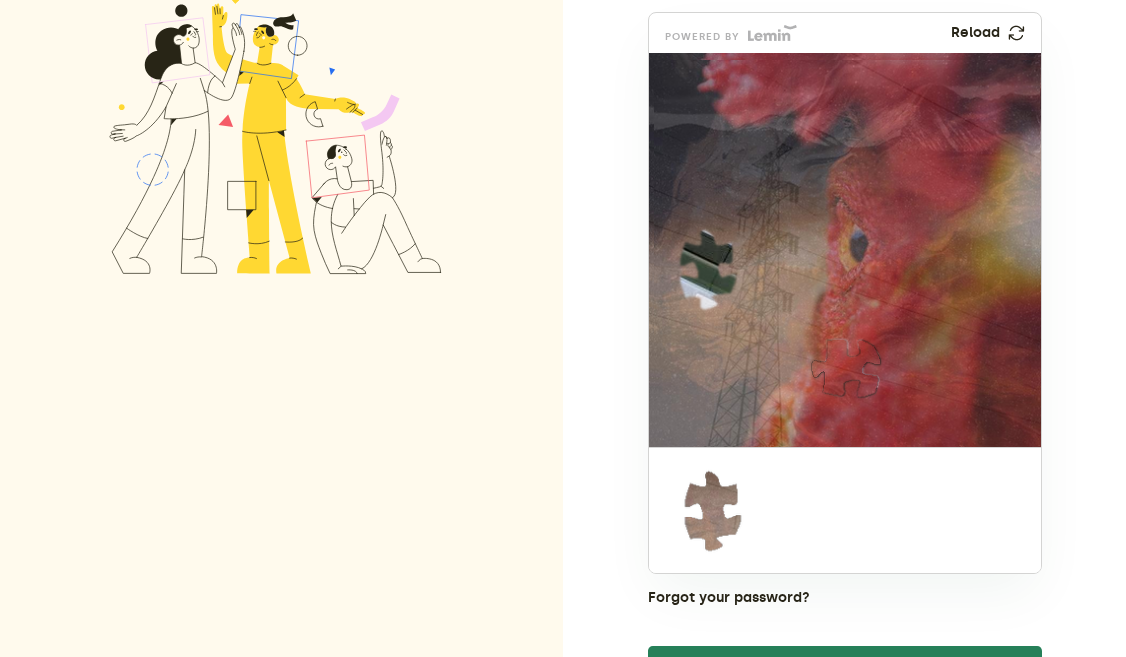 drag, startPoint x: 803, startPoint y: 517, endPoint x: 839, endPoint y: 376, distance: 145.5232 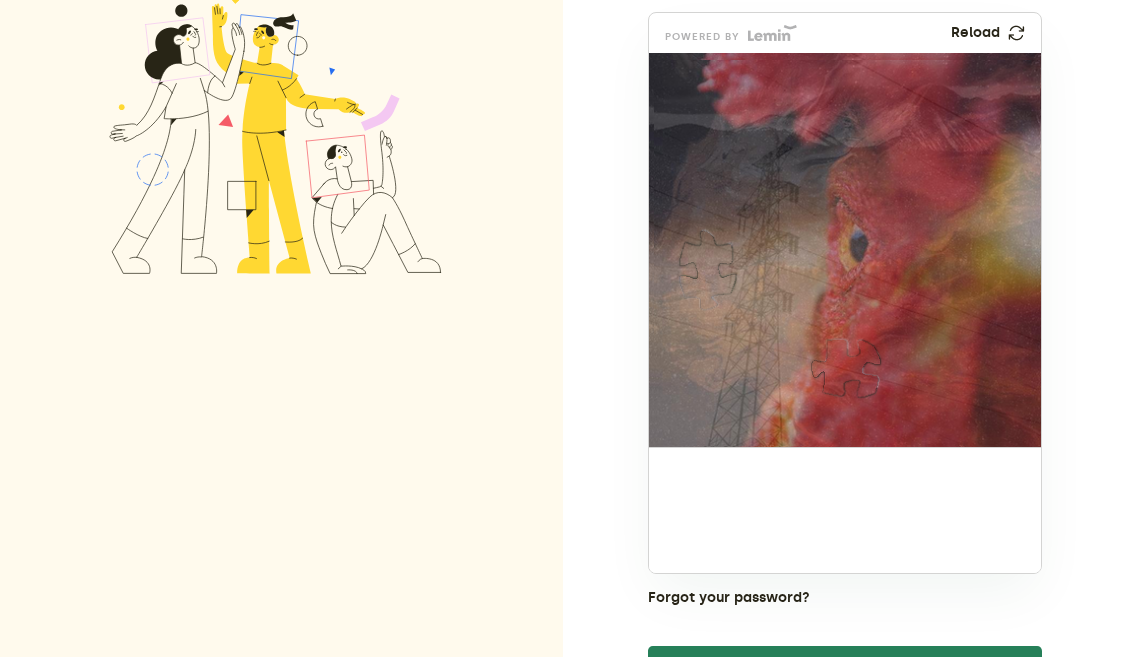 drag, startPoint x: 723, startPoint y: 509, endPoint x: 721, endPoint y: 263, distance: 246.00813 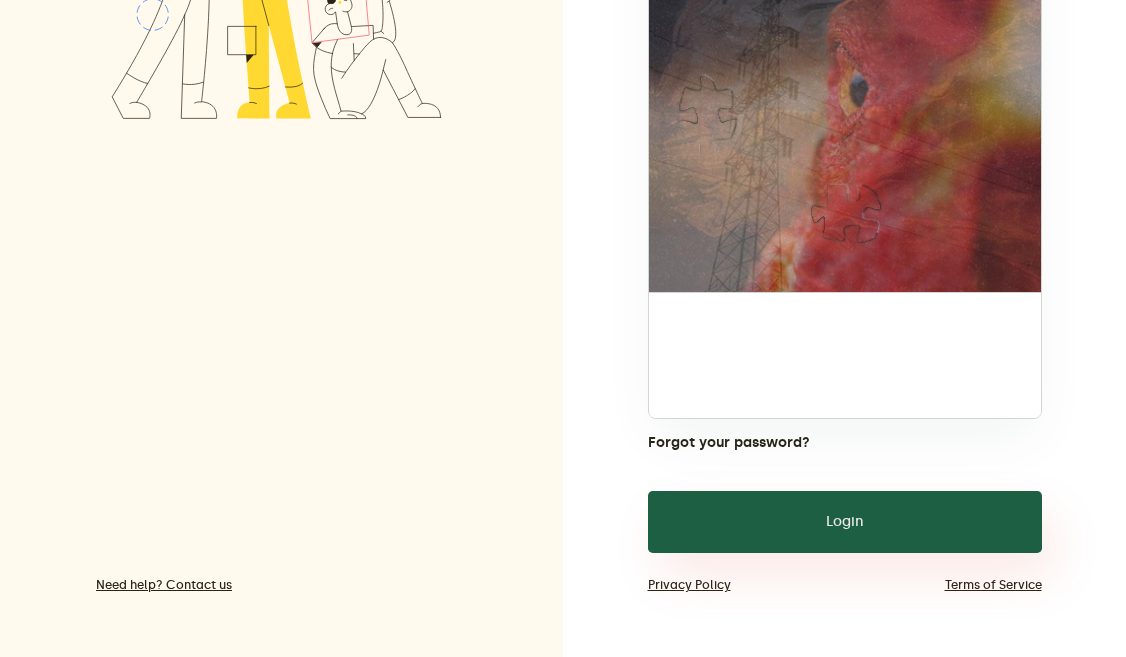 click on "Login" at bounding box center [845, 522] 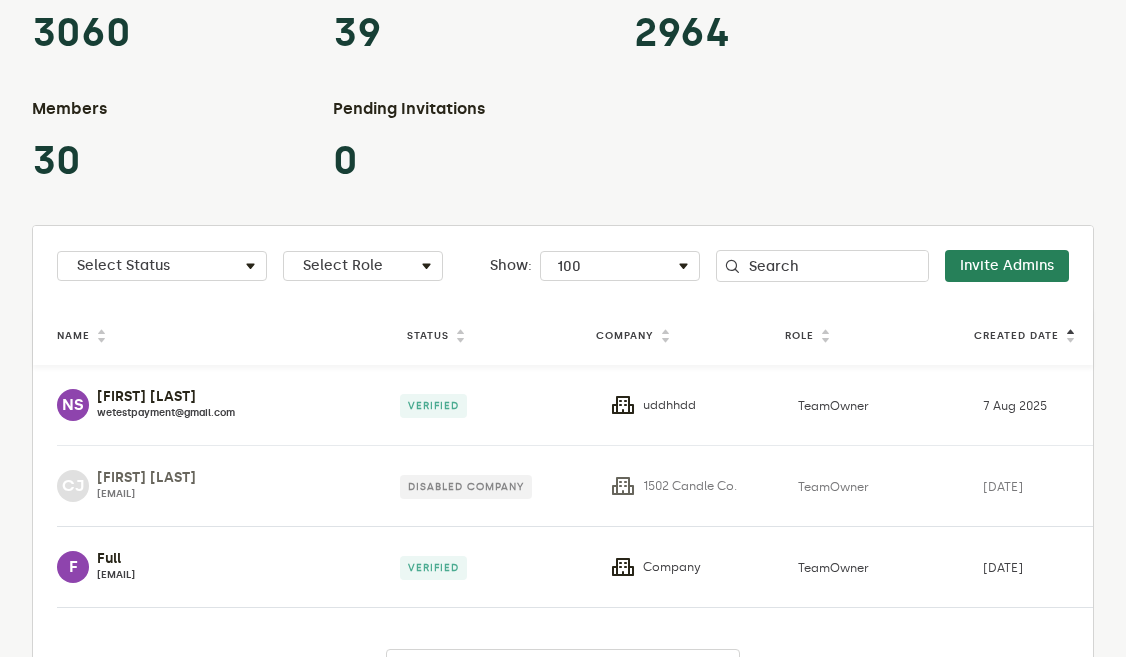 scroll, scrollTop: 306, scrollLeft: 0, axis: vertical 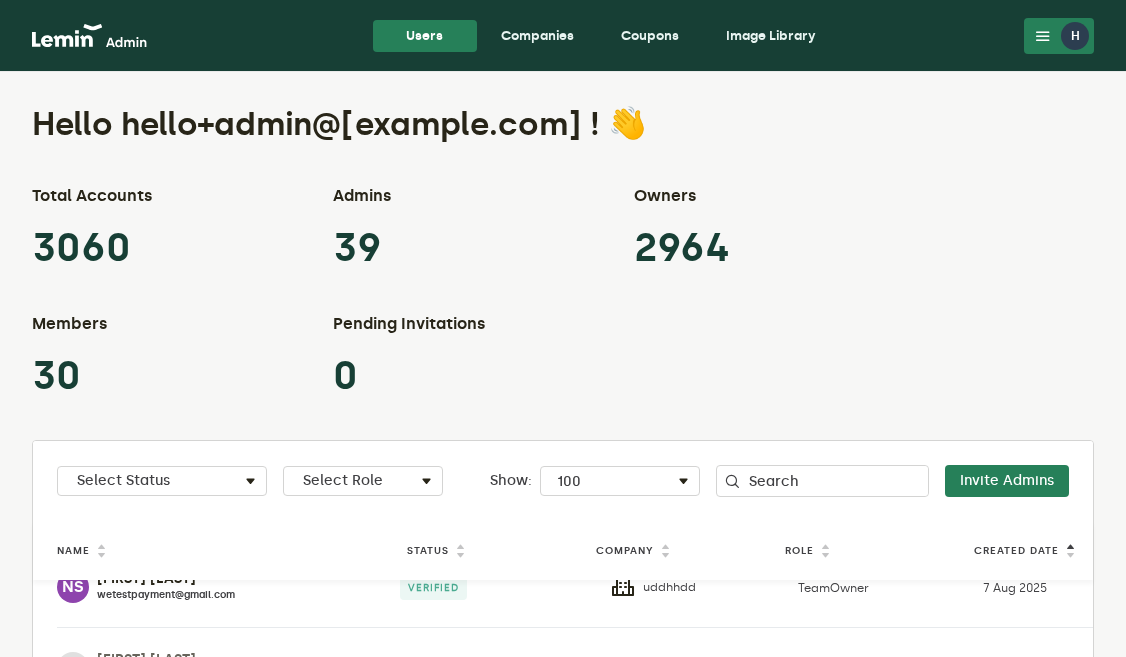 click on "Companies" at bounding box center [537, 36] 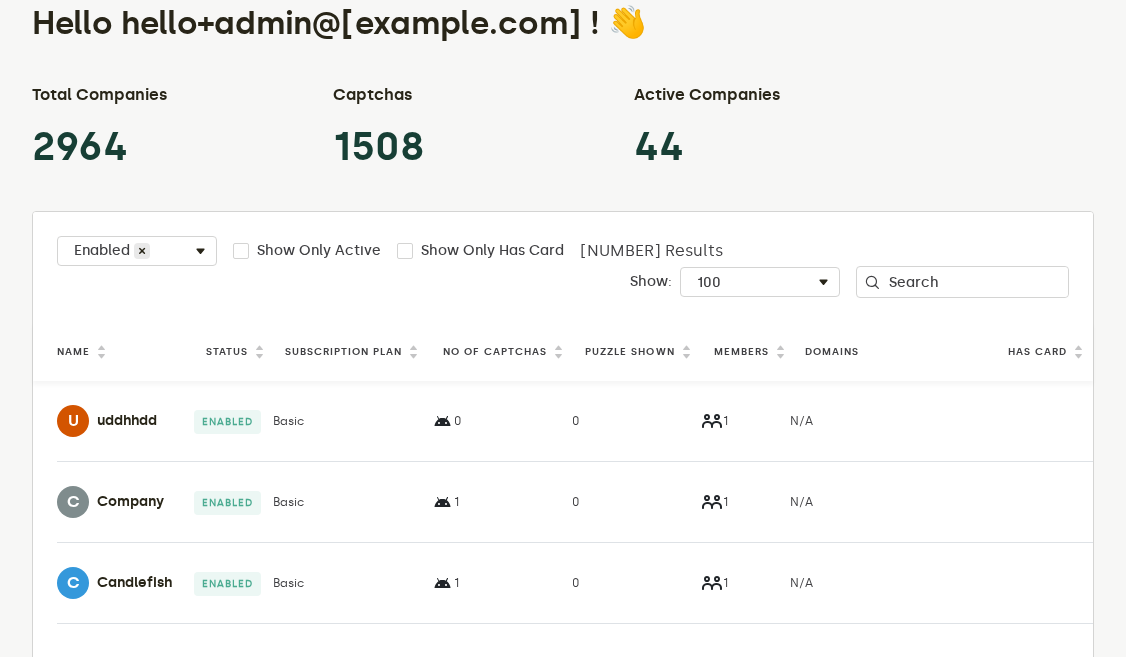 scroll, scrollTop: 208, scrollLeft: 0, axis: vertical 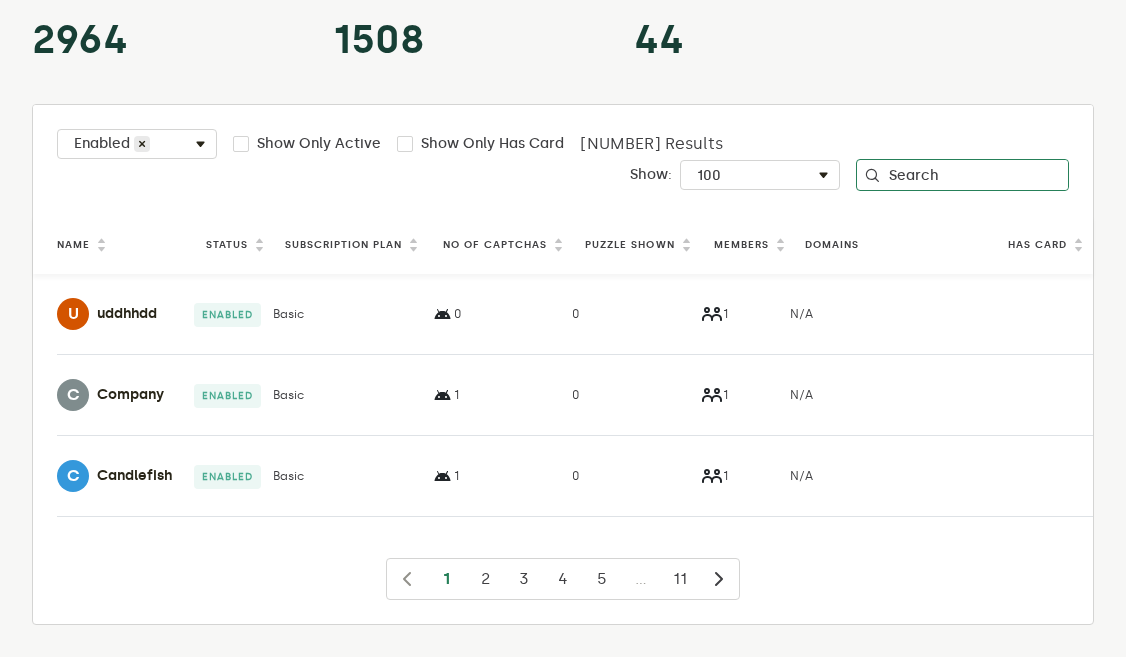 click on "Search" at bounding box center (962, 175) 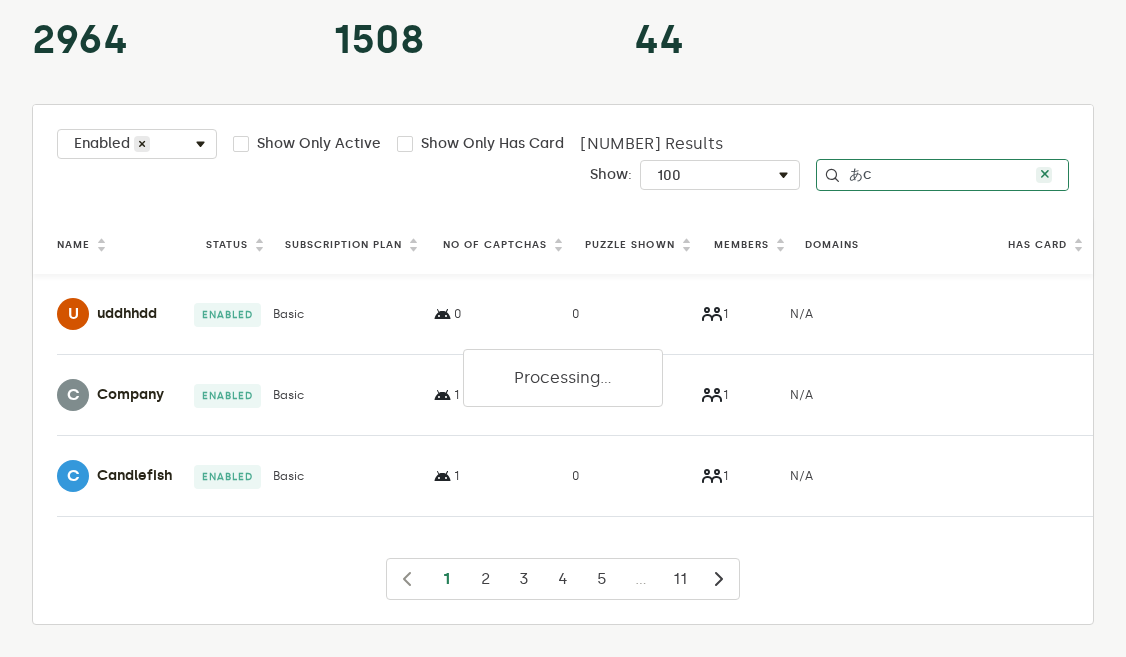type on "あ" 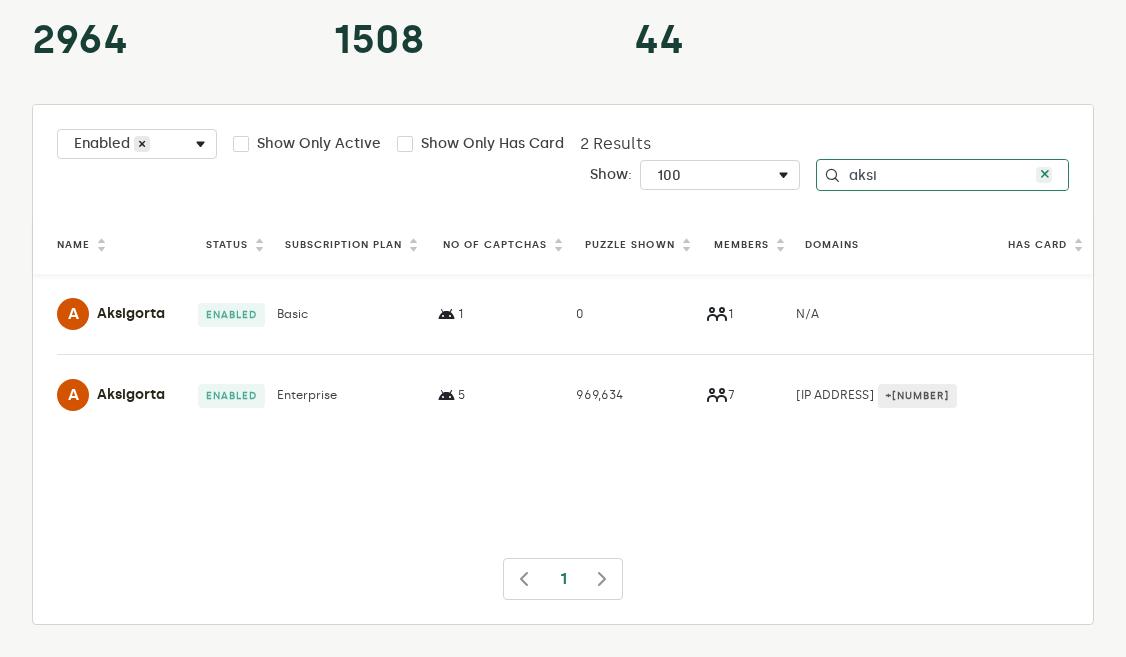 type on "aksi" 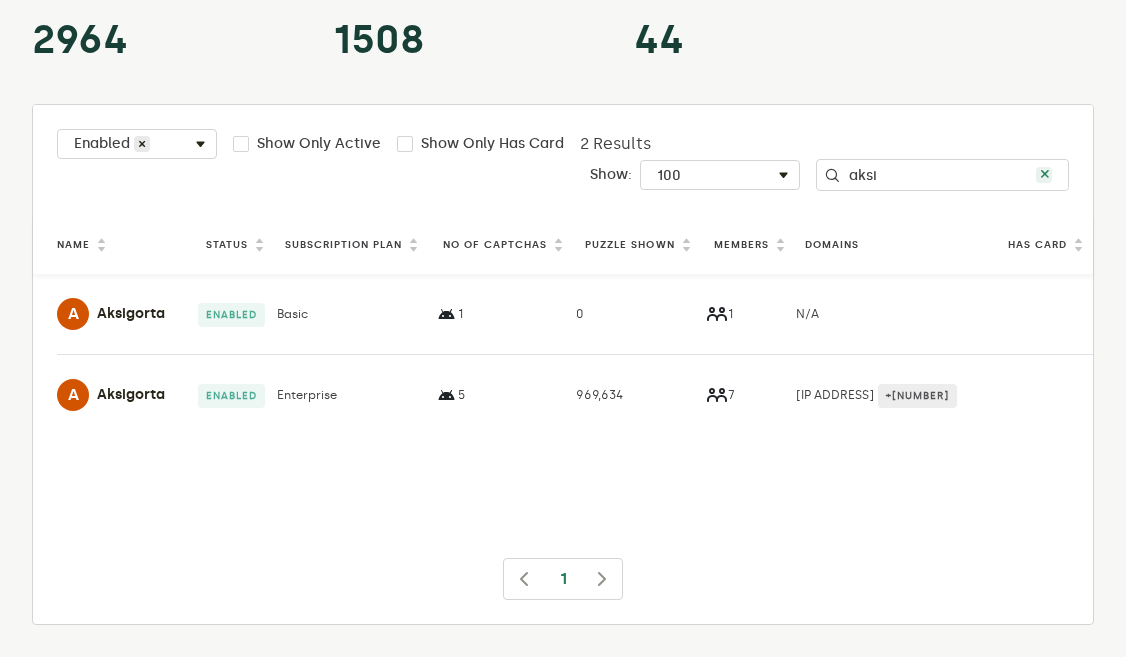 click on "Enterprise" at bounding box center (351, 395) 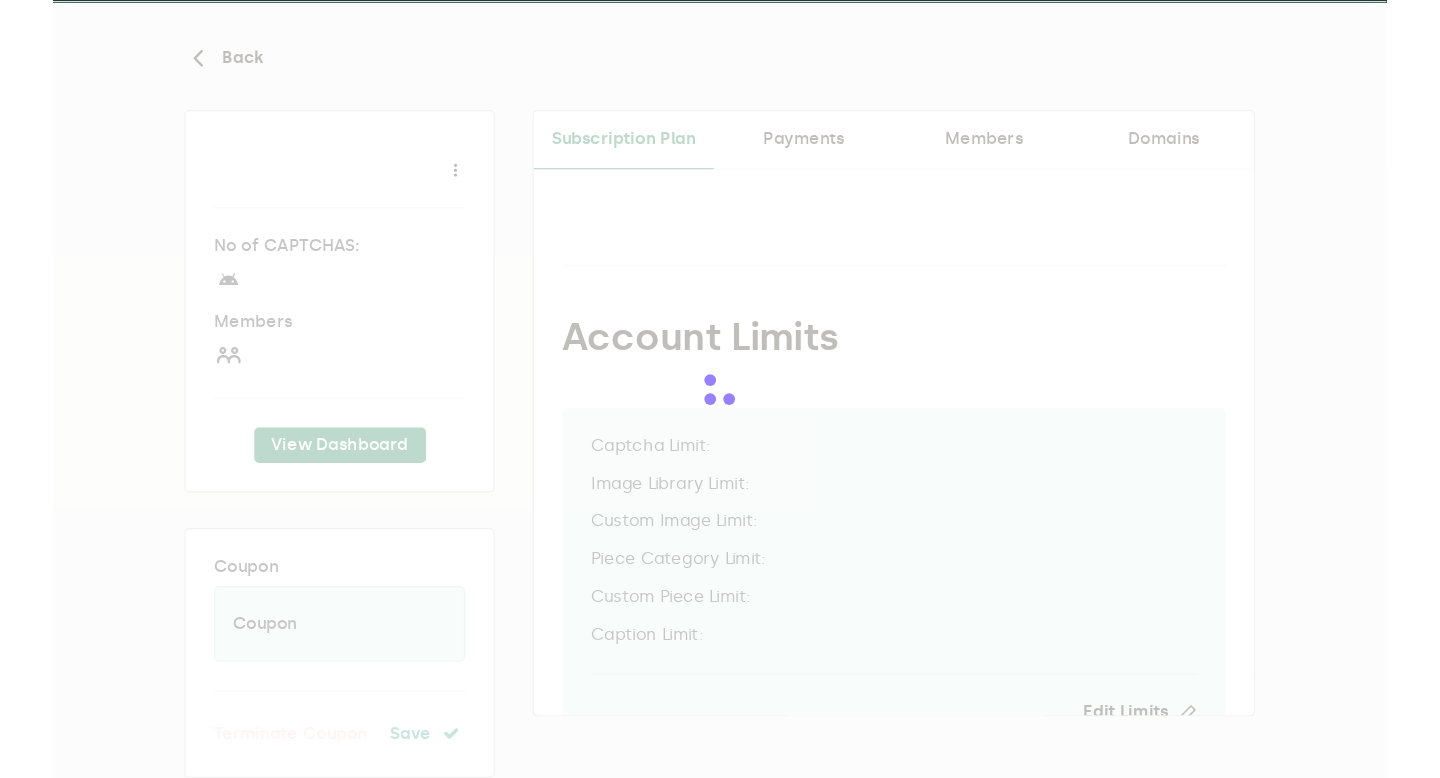 scroll, scrollTop: 0, scrollLeft: 0, axis: both 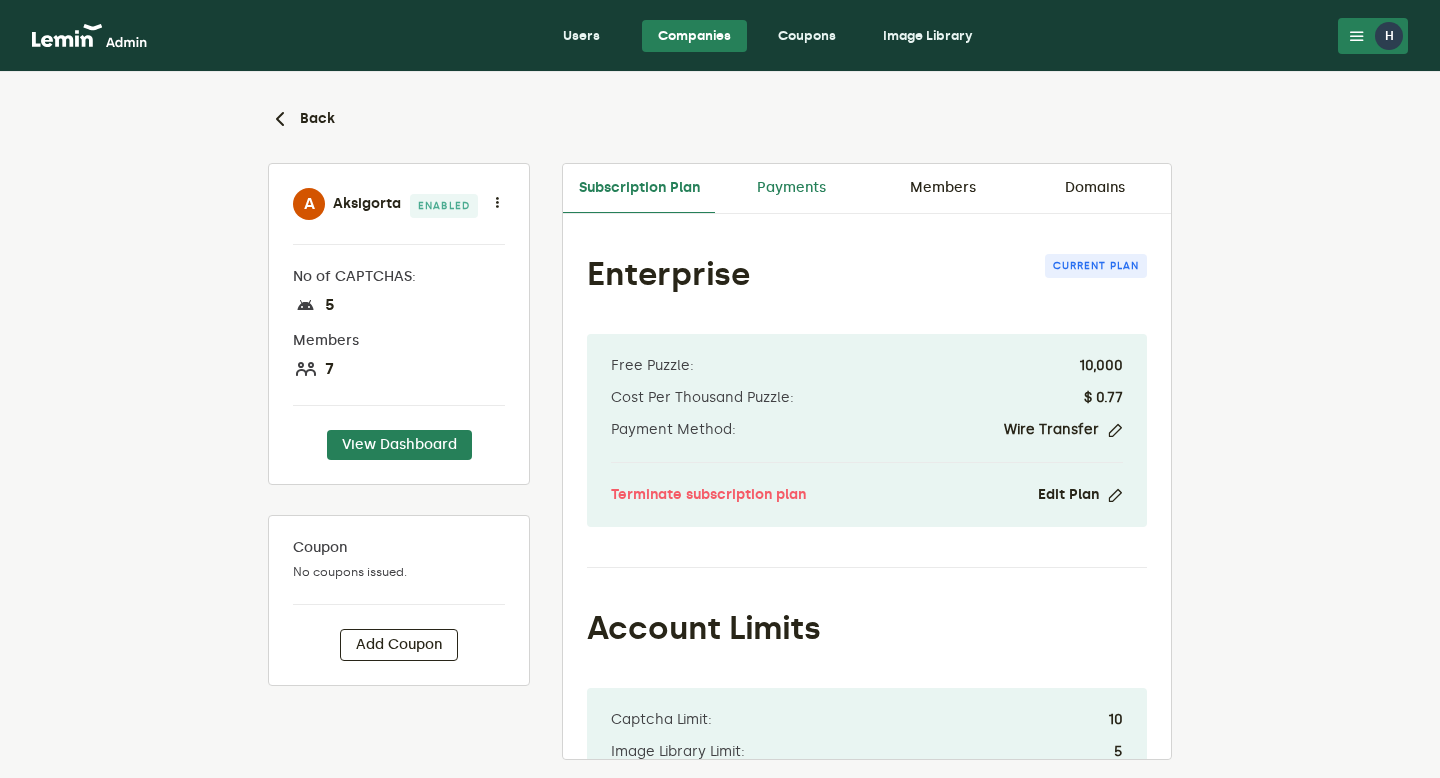 click on "Payments" at bounding box center (791, 188) 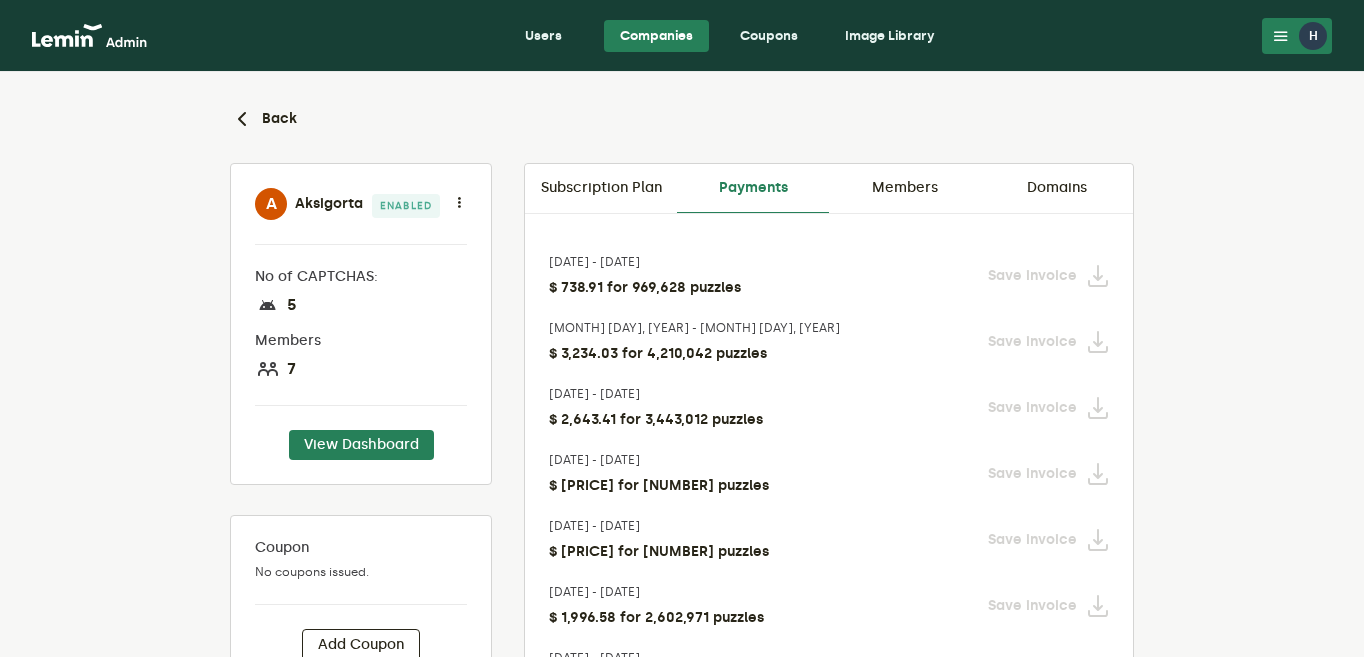 drag, startPoint x: 561, startPoint y: 350, endPoint x: 774, endPoint y: 355, distance: 213.05867 